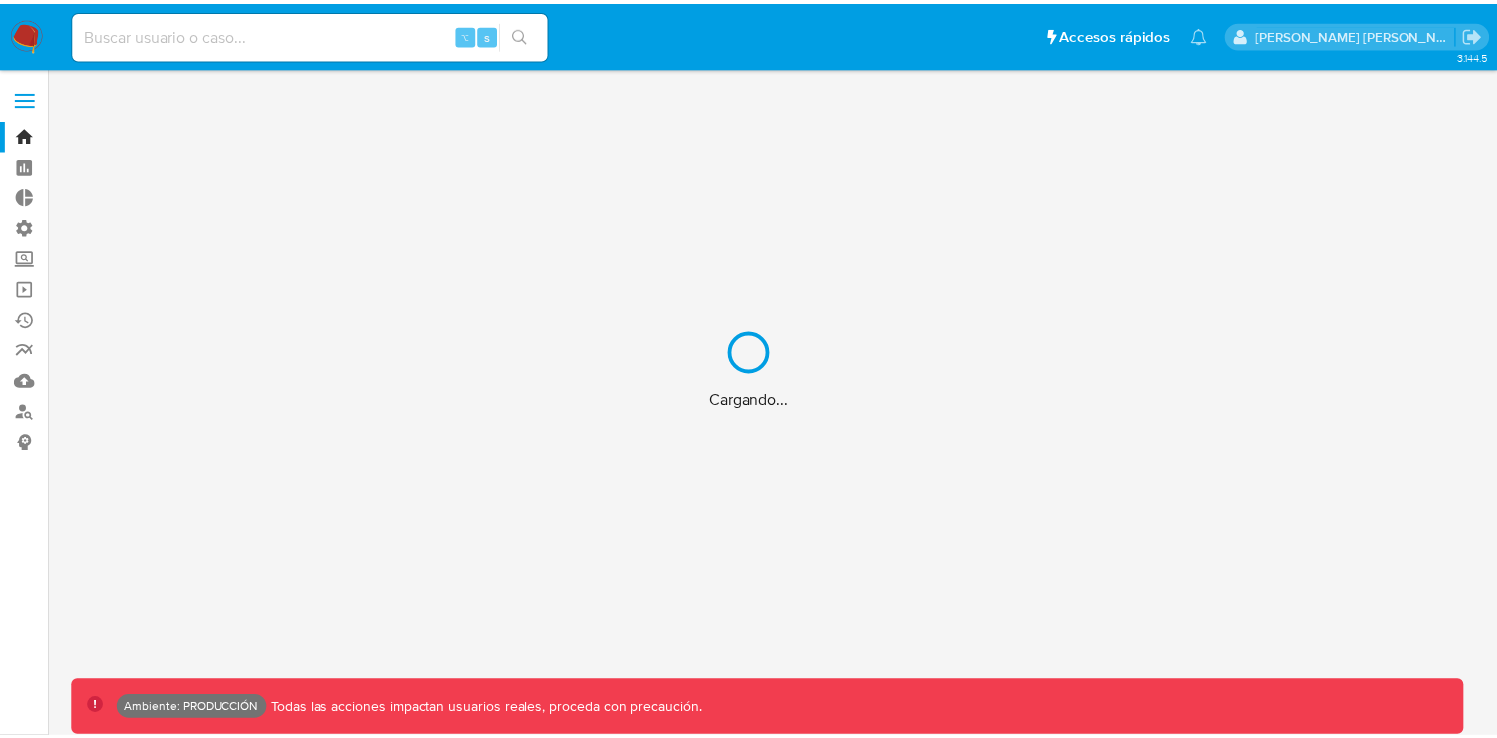 scroll, scrollTop: 0, scrollLeft: 0, axis: both 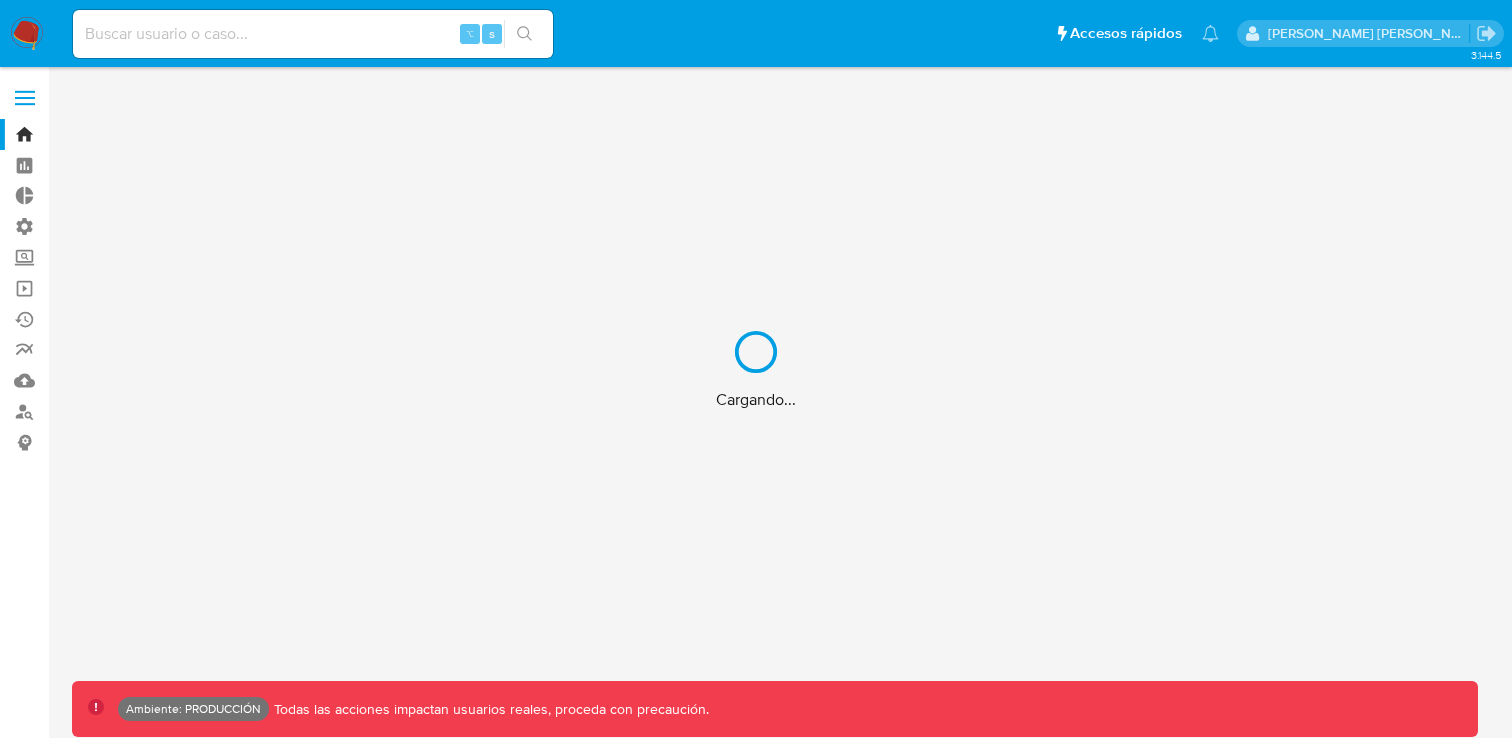 click on "Cargando..." at bounding box center (756, 369) 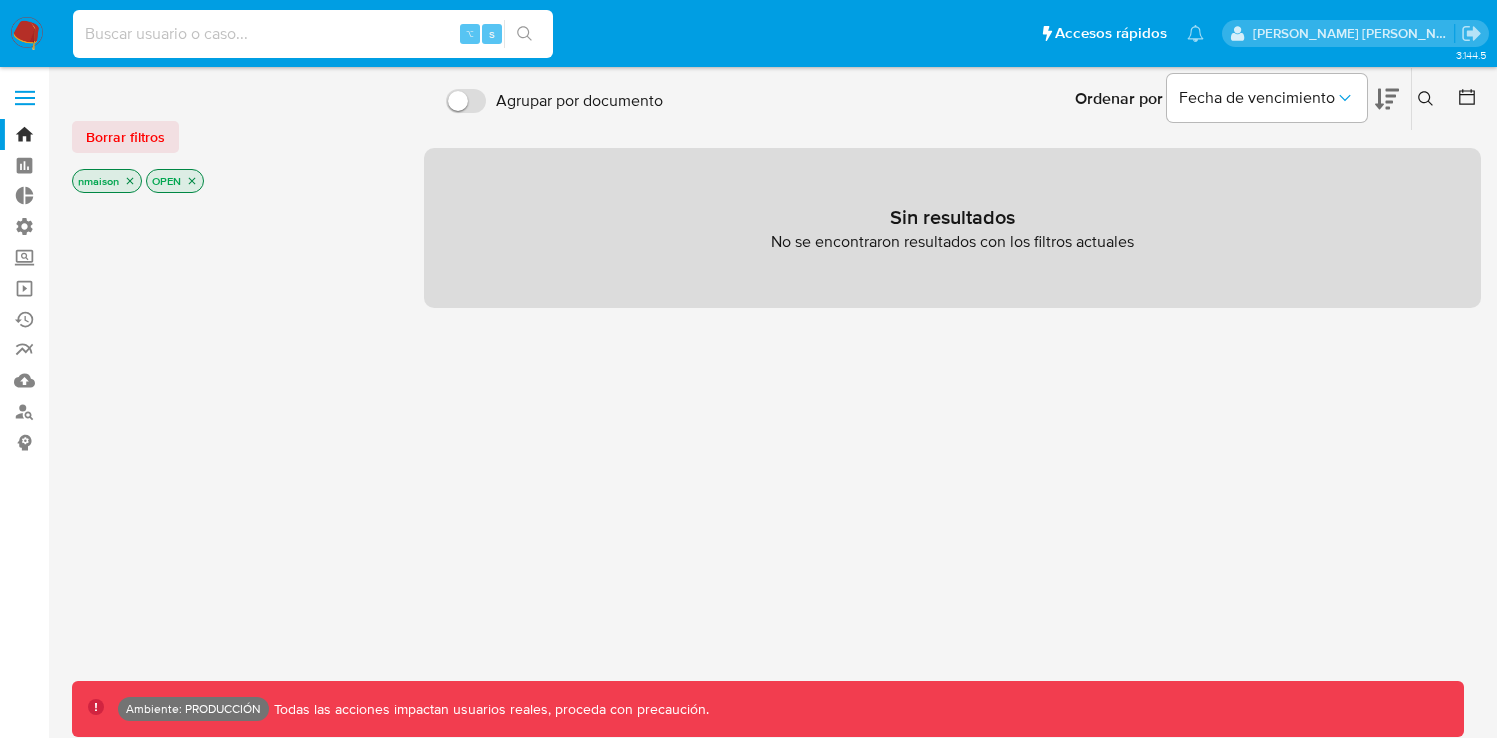 click at bounding box center [313, 34] 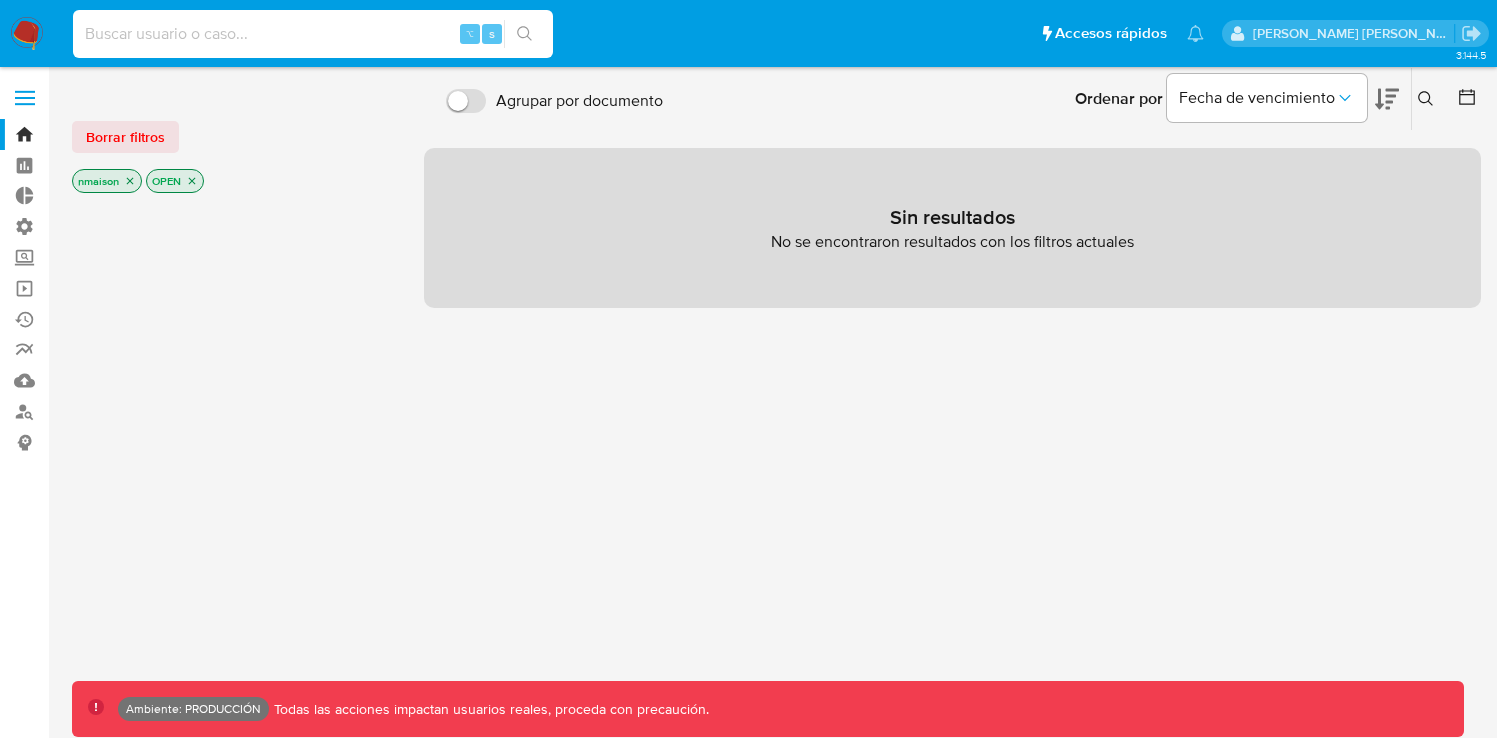 click at bounding box center [313, 34] 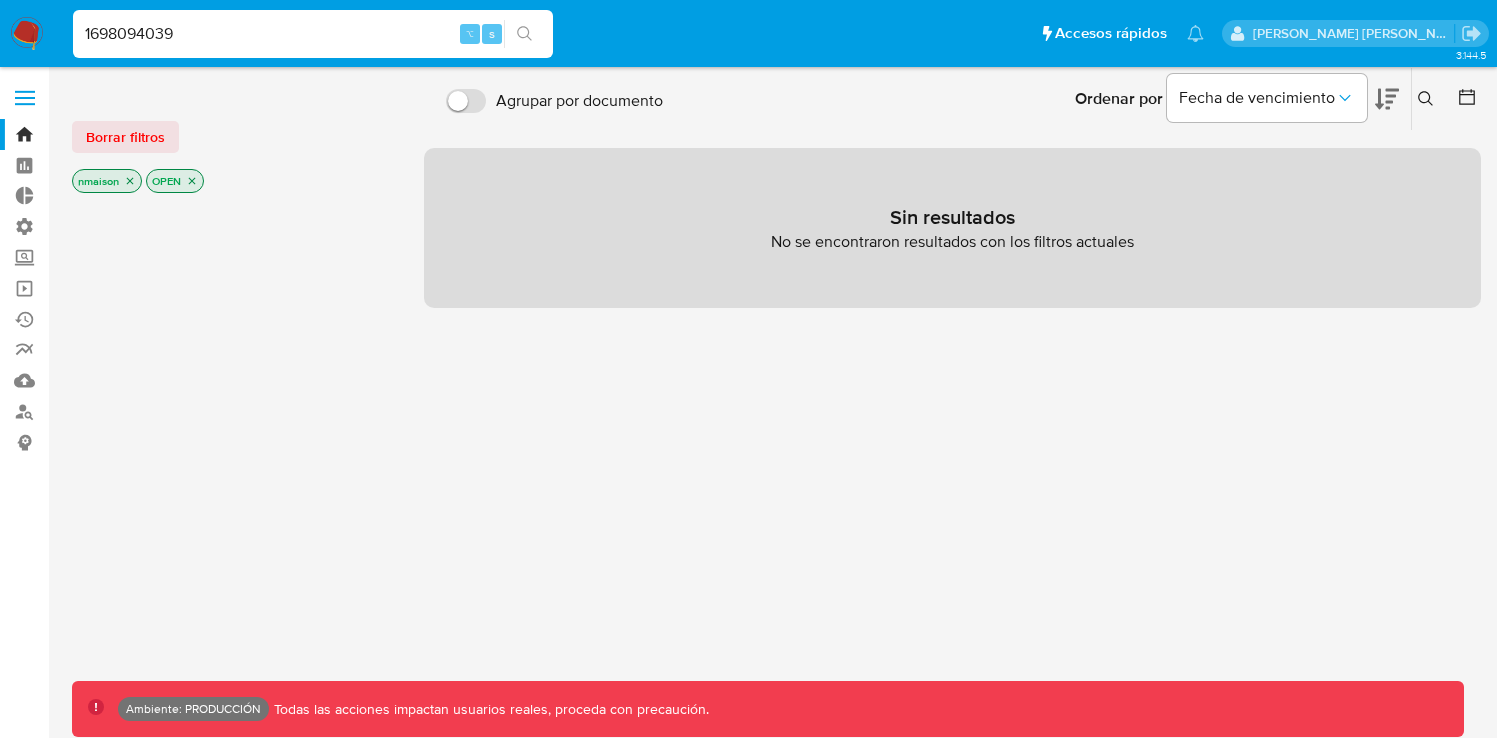type on "1698094039" 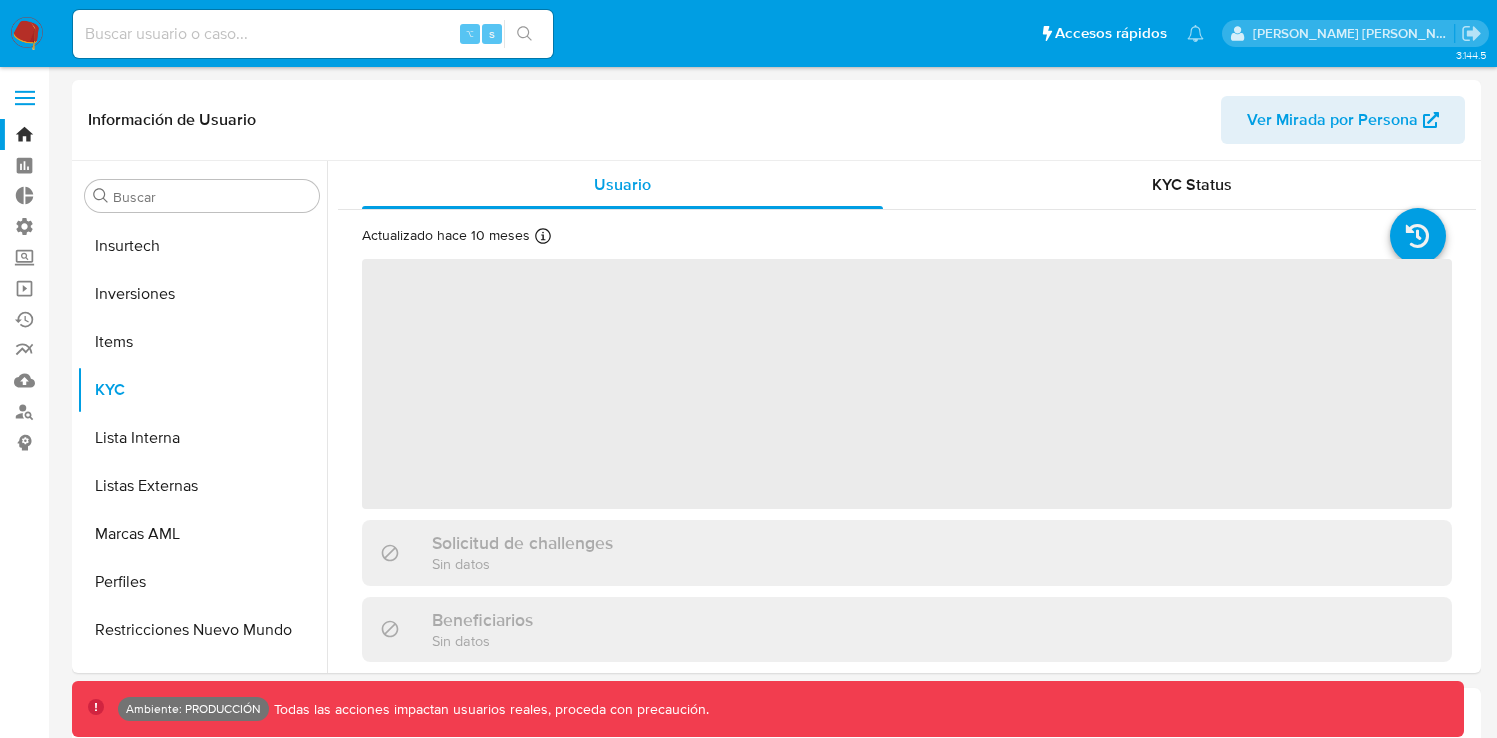 scroll, scrollTop: 893, scrollLeft: 0, axis: vertical 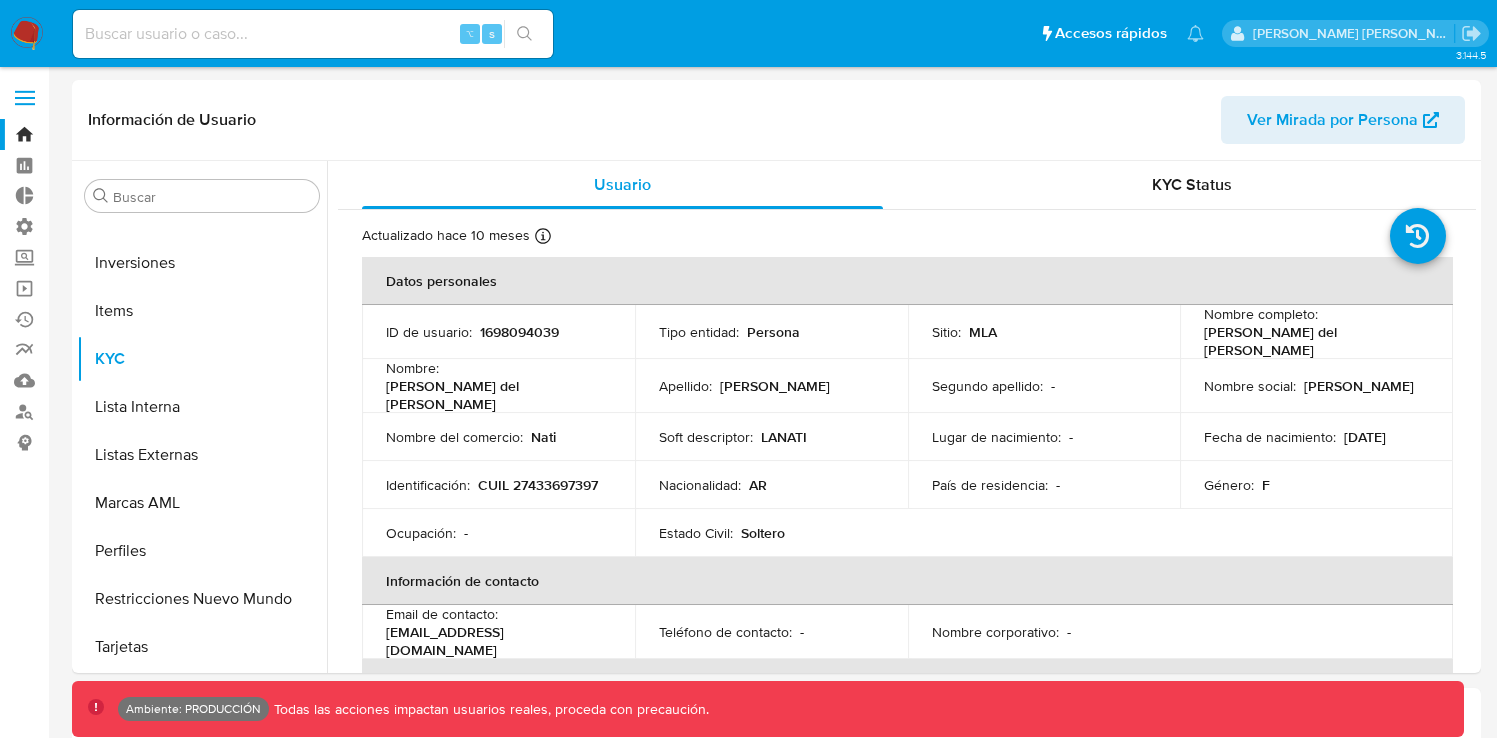 select on "10" 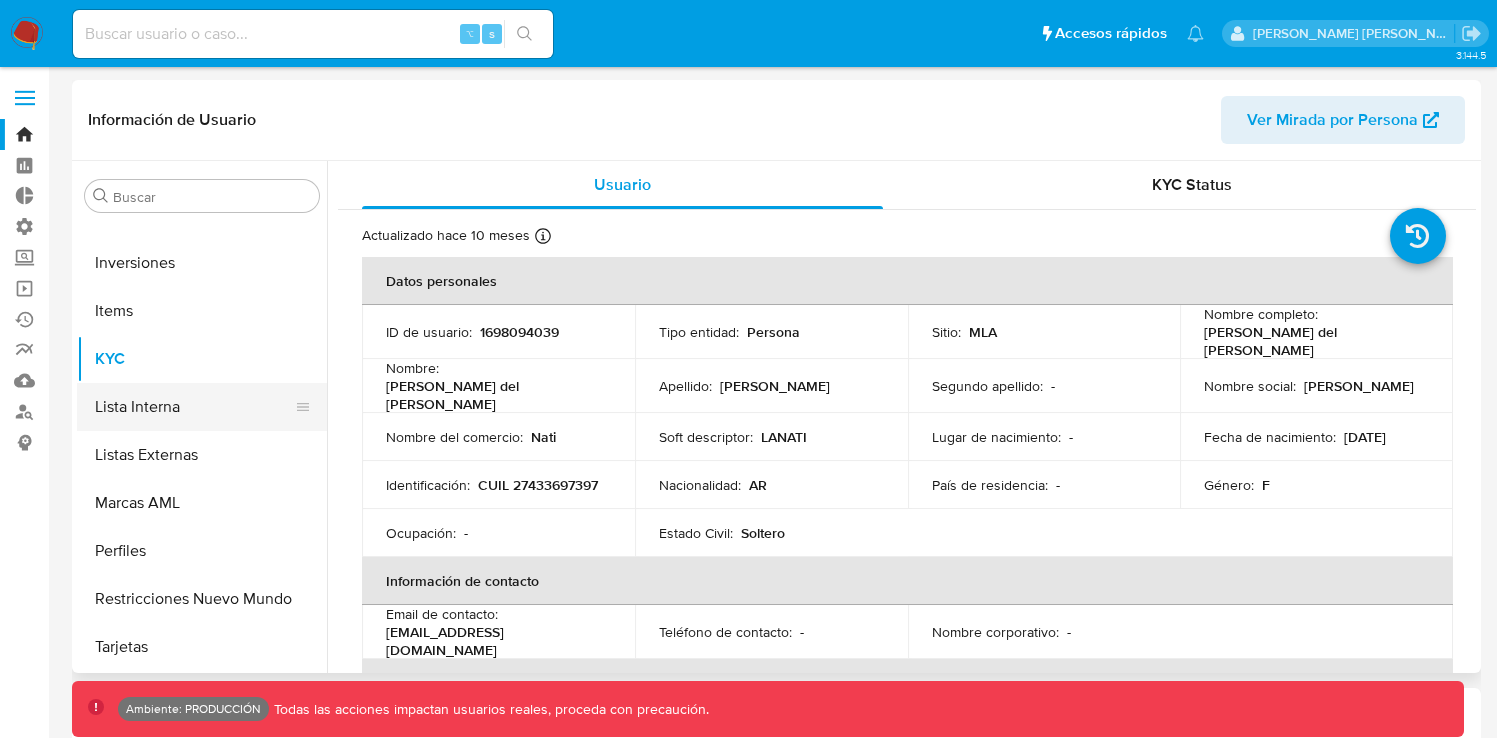 click on "Lista Interna" at bounding box center (194, 407) 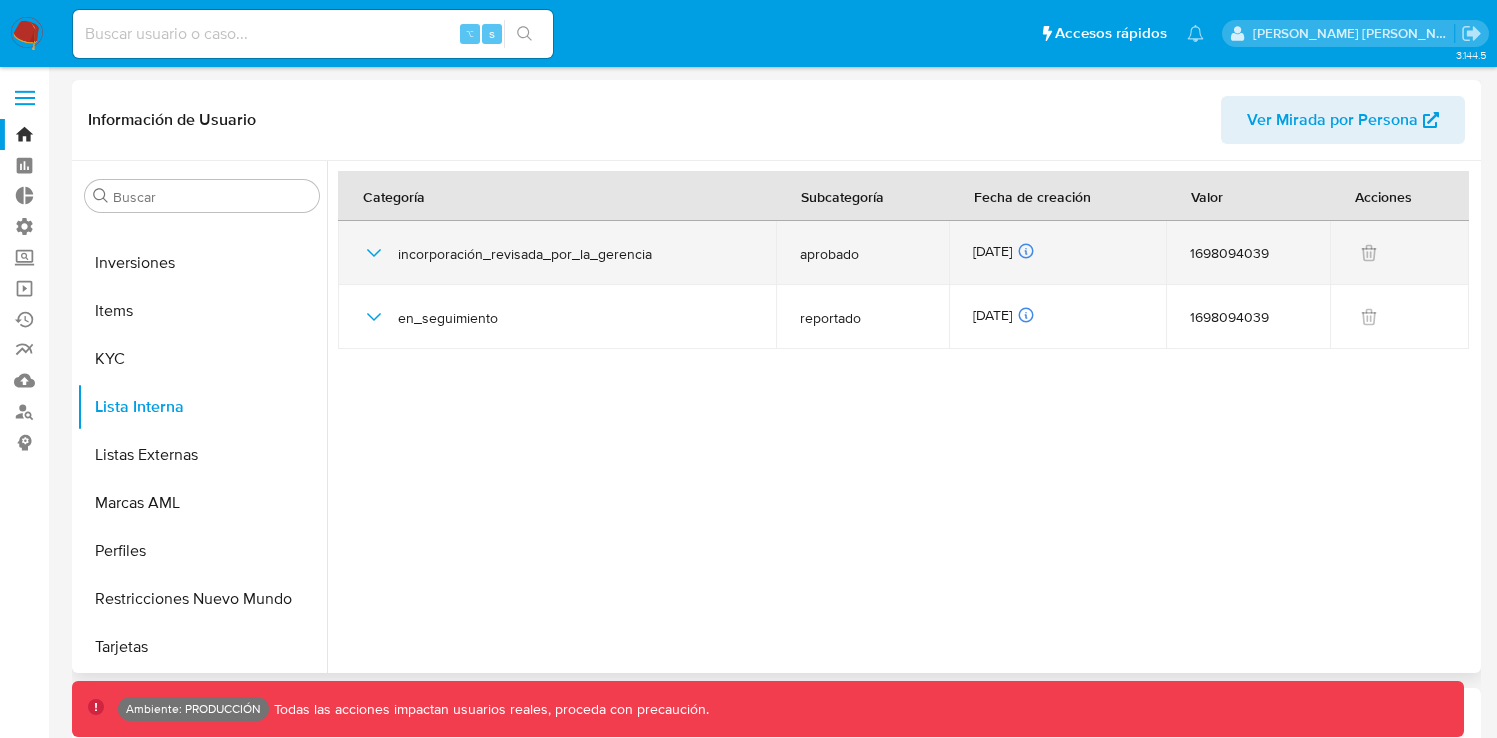 click 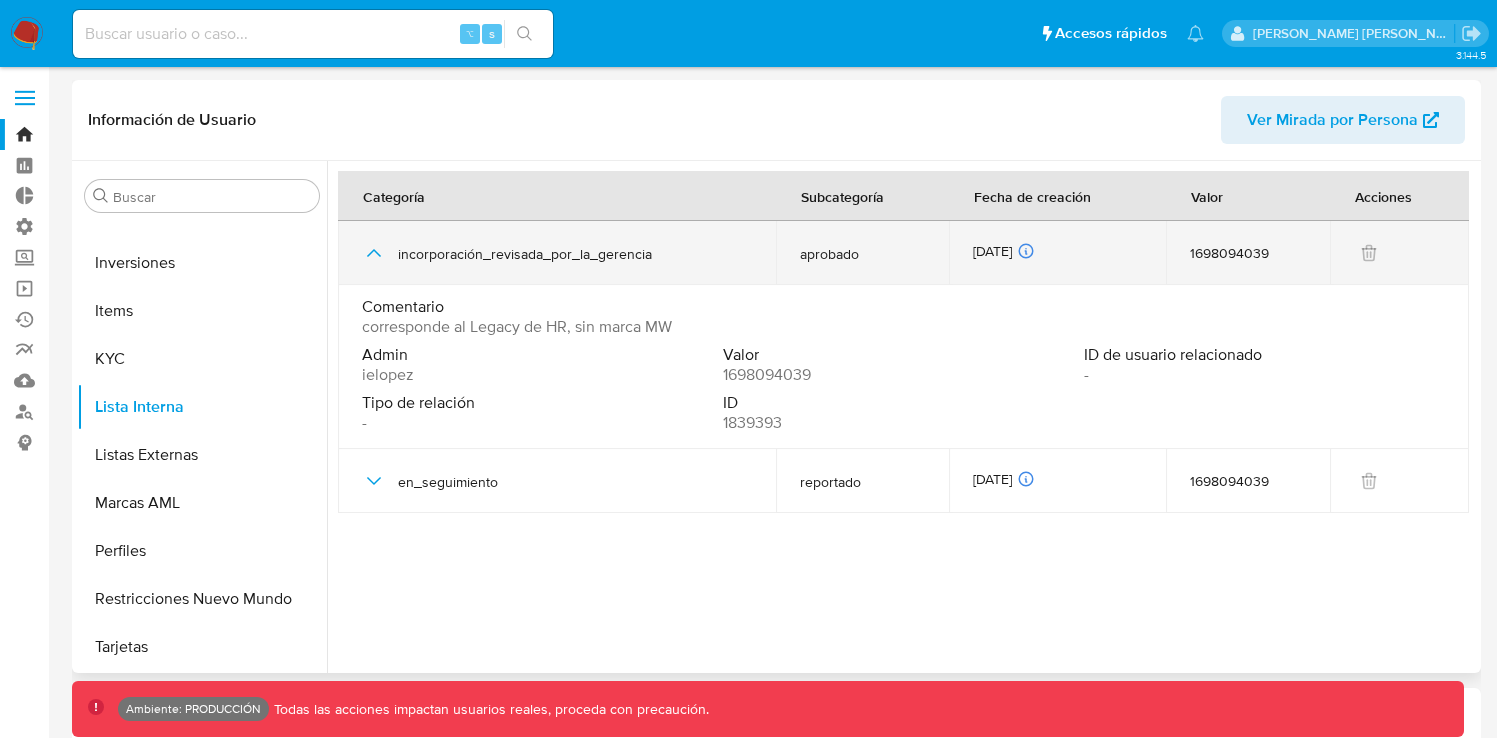 click 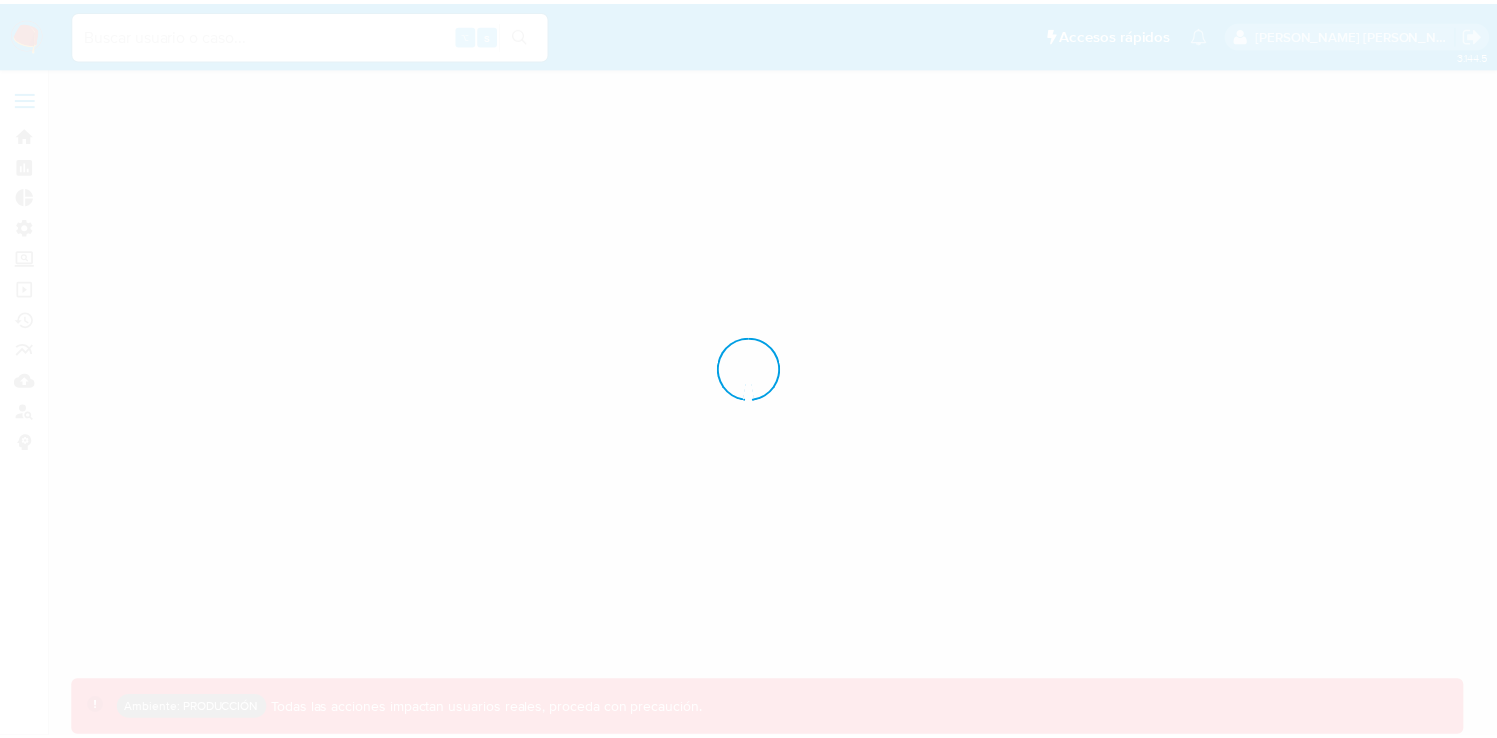 scroll, scrollTop: 0, scrollLeft: 0, axis: both 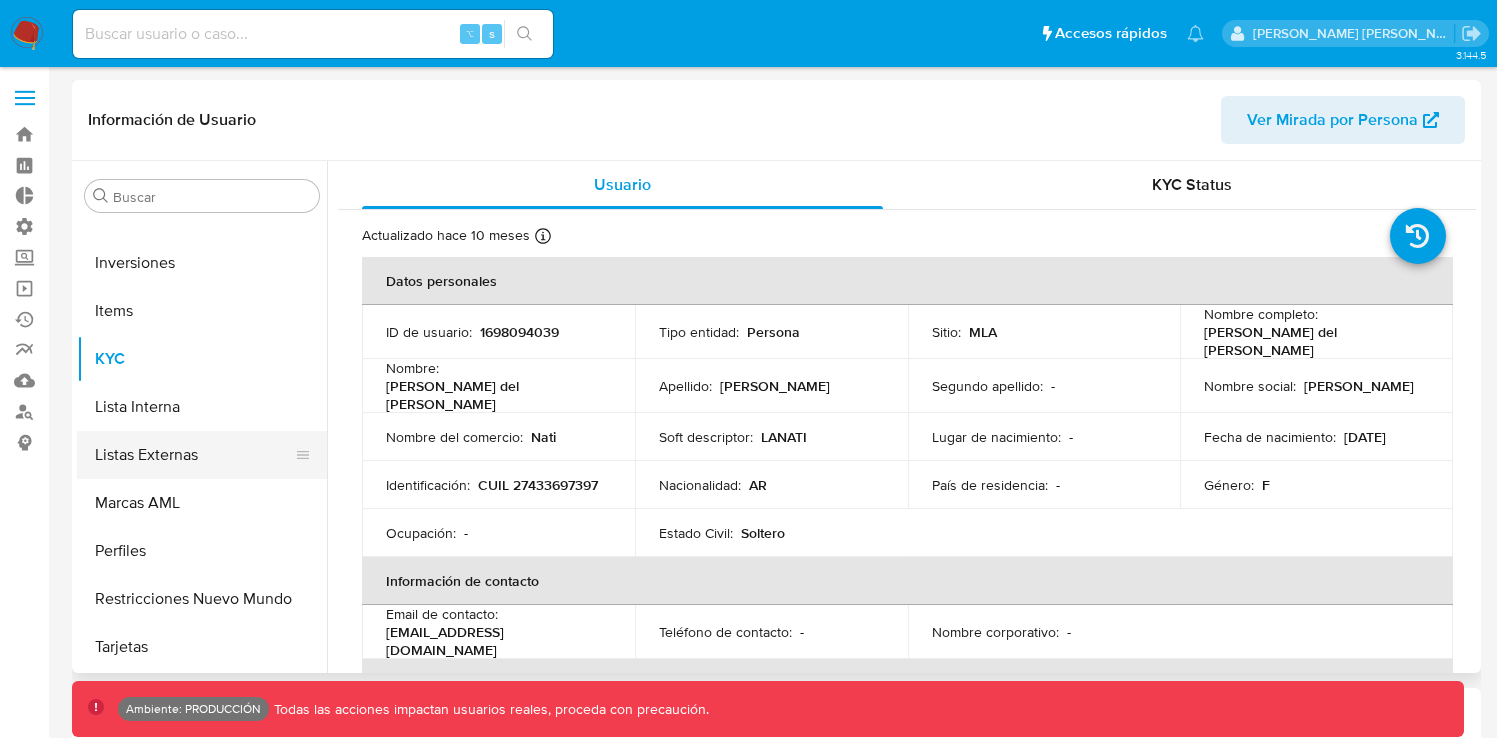 select on "10" 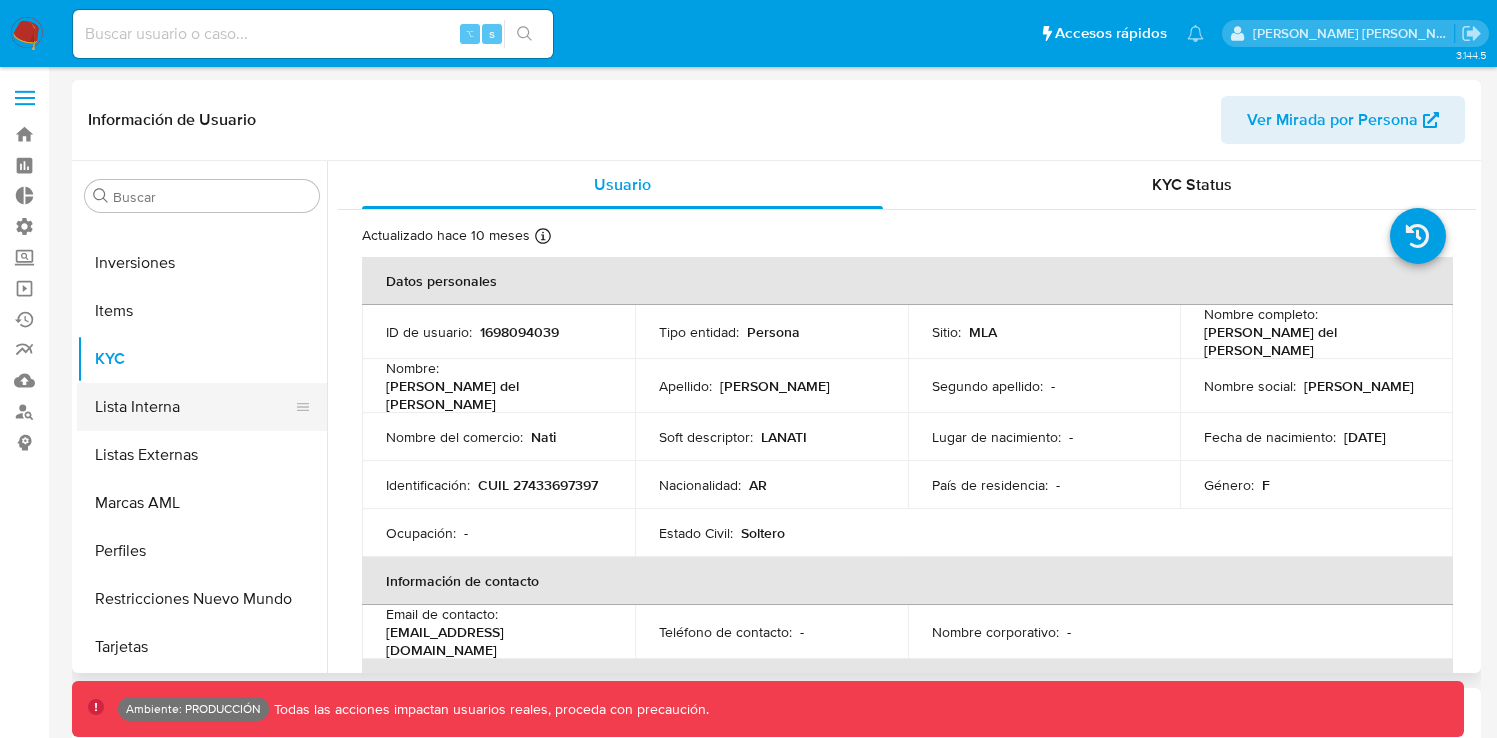 click on "Lista Interna" at bounding box center (194, 407) 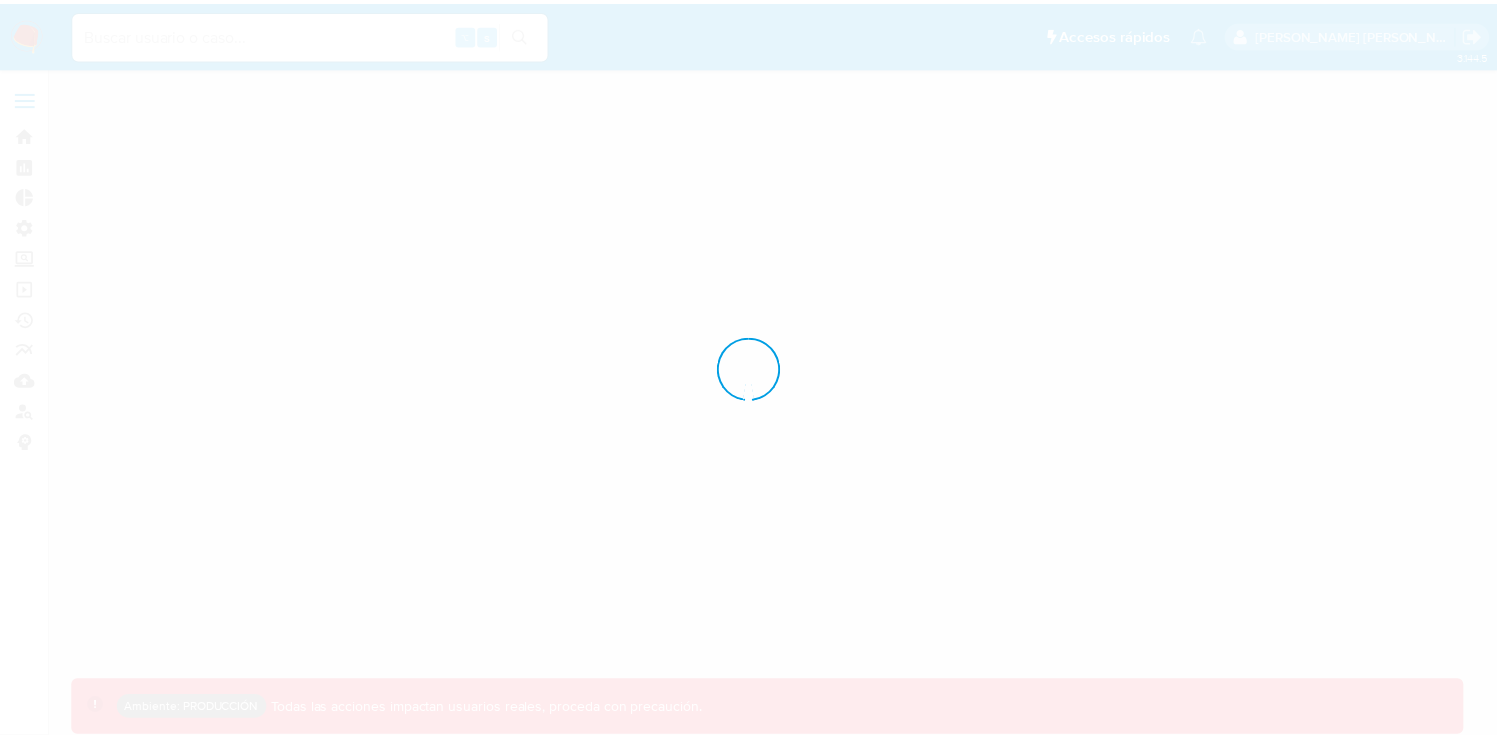scroll, scrollTop: 0, scrollLeft: 0, axis: both 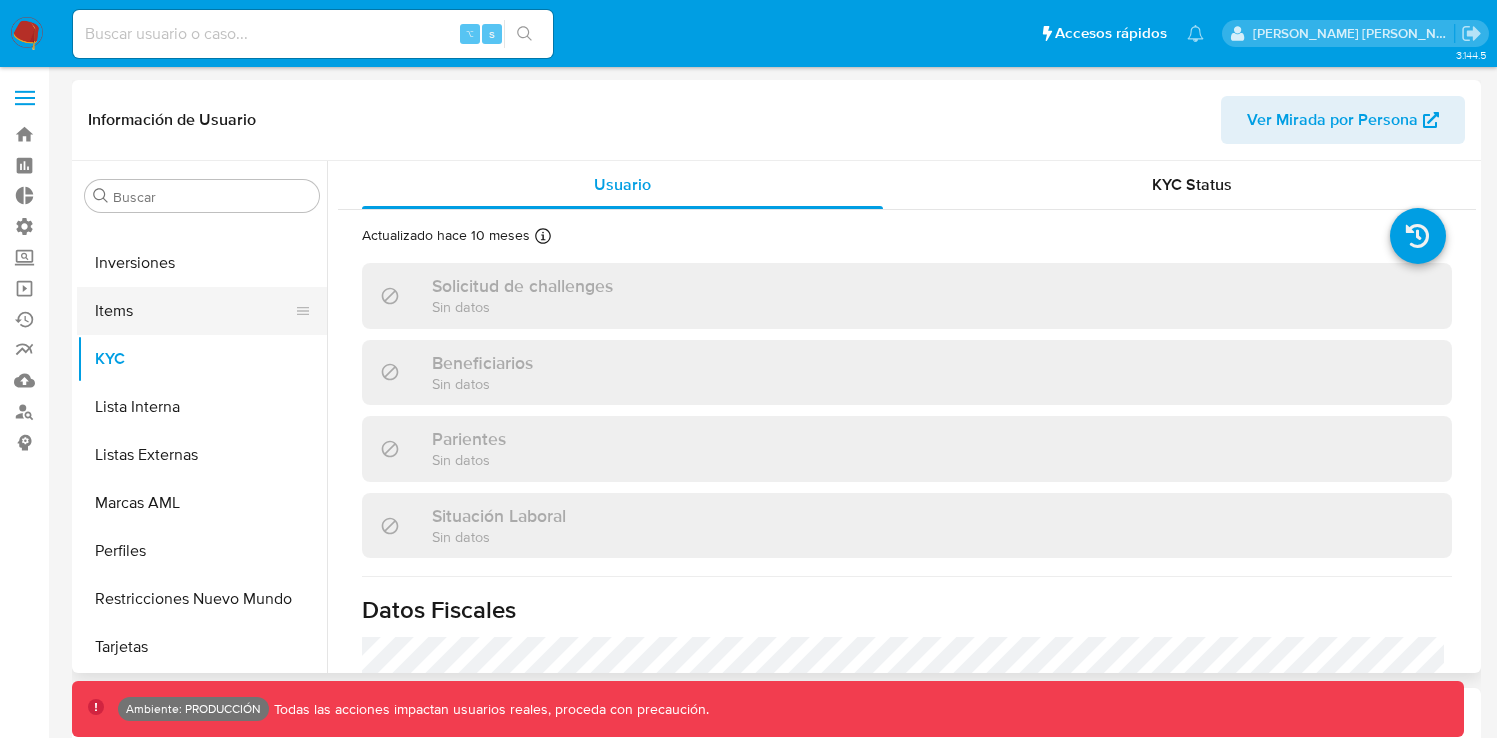 select on "10" 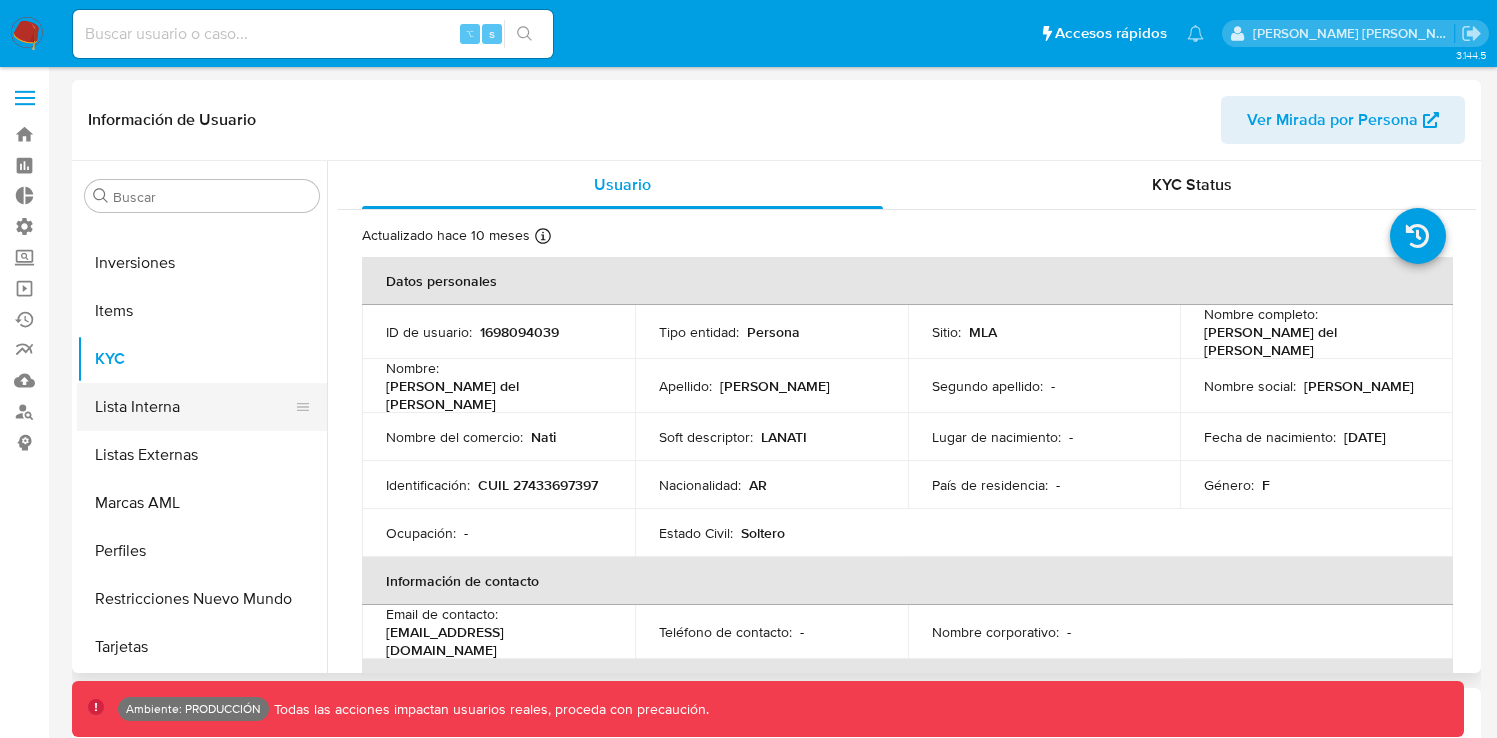 click on "Lista Interna" at bounding box center (194, 407) 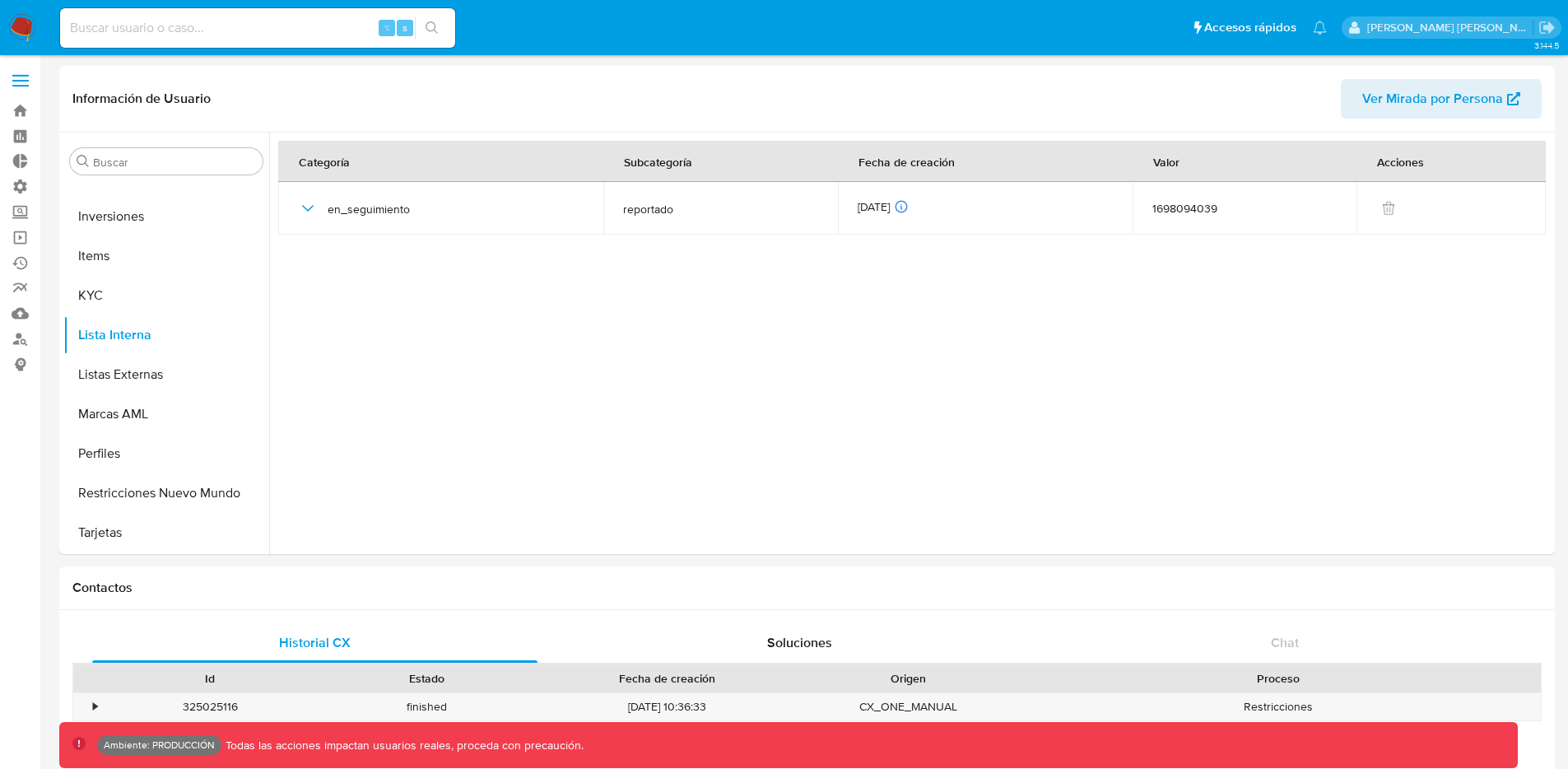 scroll, scrollTop: 735, scrollLeft: 0, axis: vertical 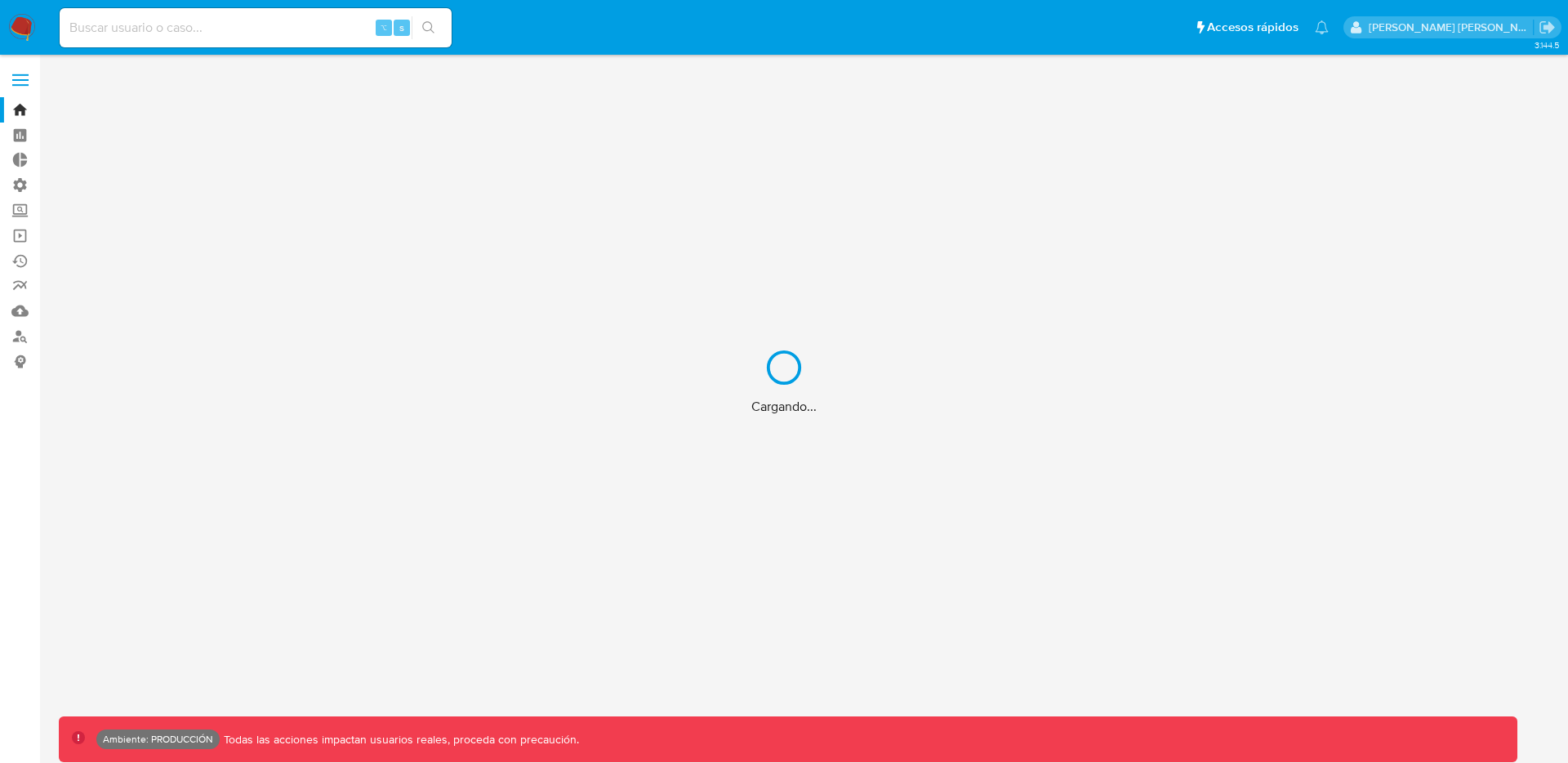 click on "Cargando..." at bounding box center [784, 382] 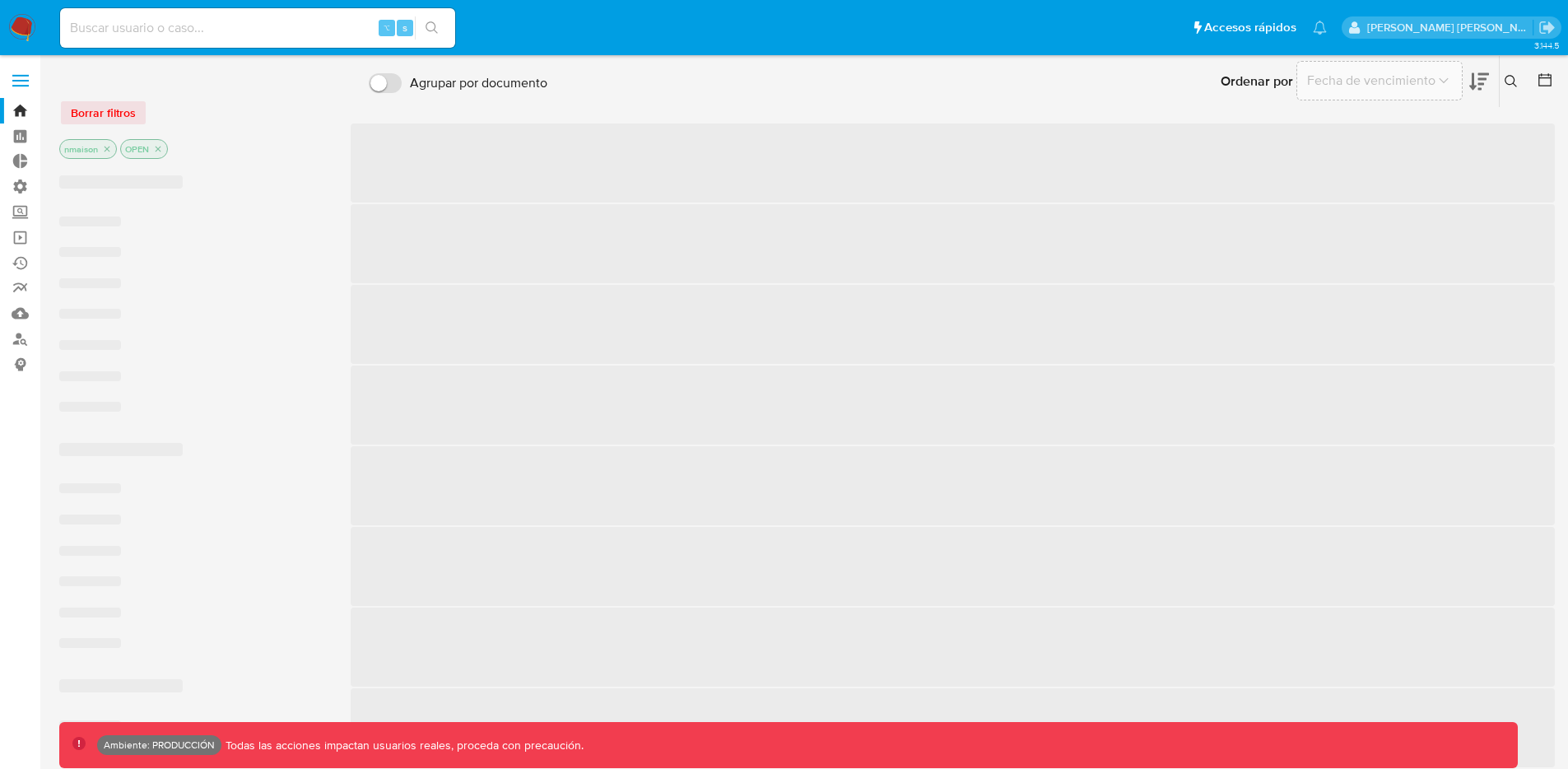 click at bounding box center (258, 28) 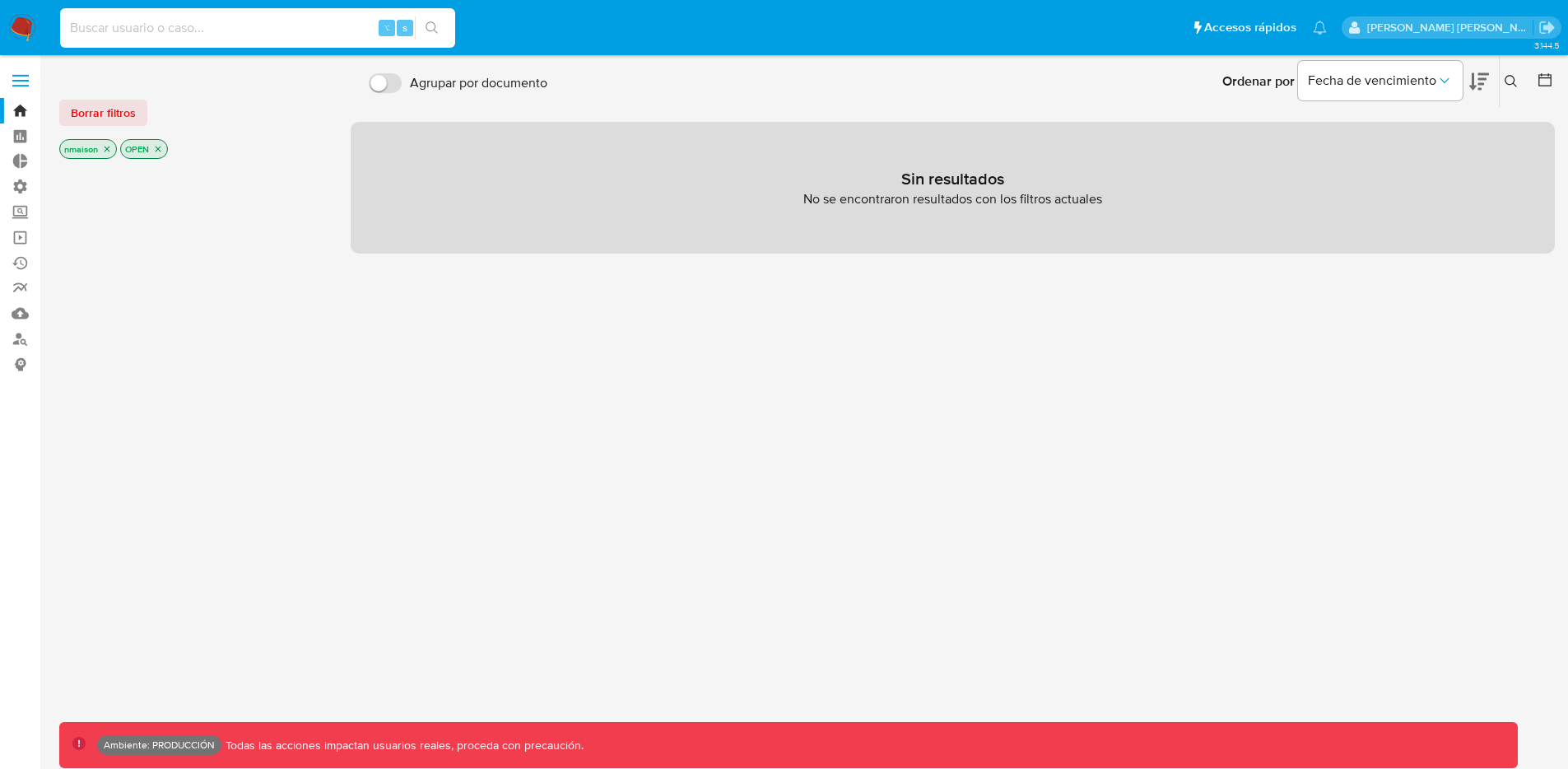 paste on "2355607770" 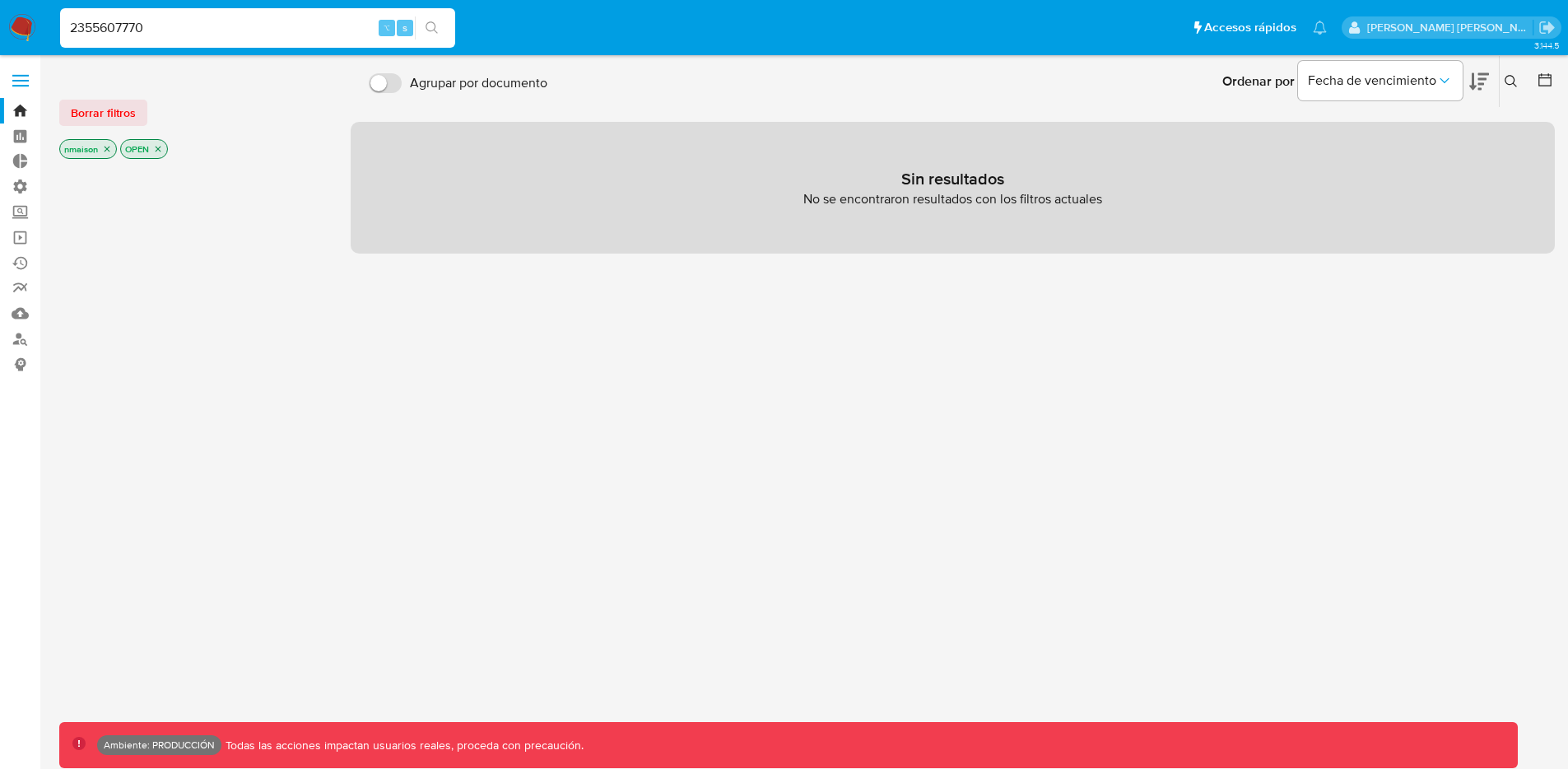 type on "2355607770" 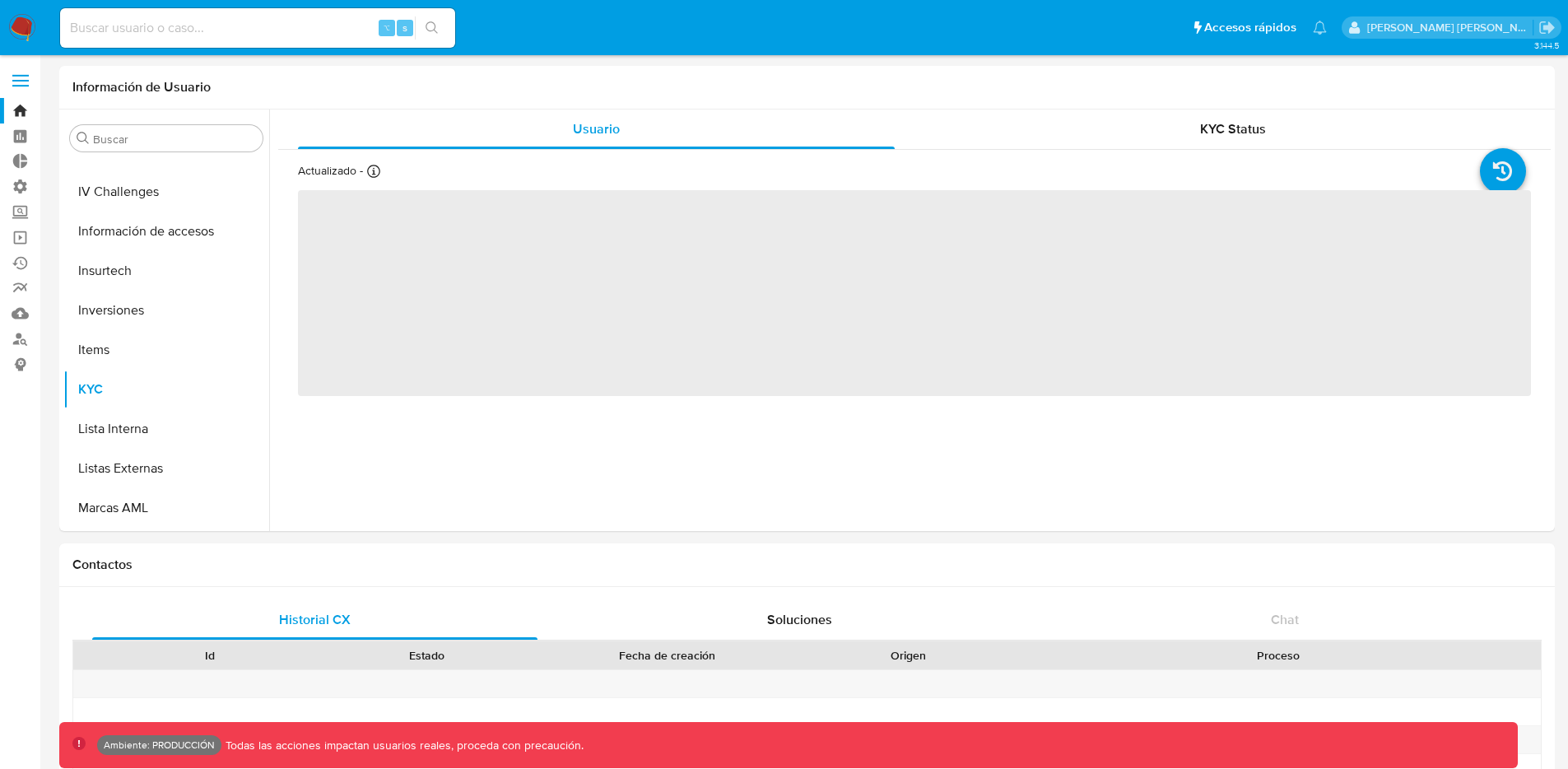 scroll, scrollTop: 735, scrollLeft: 0, axis: vertical 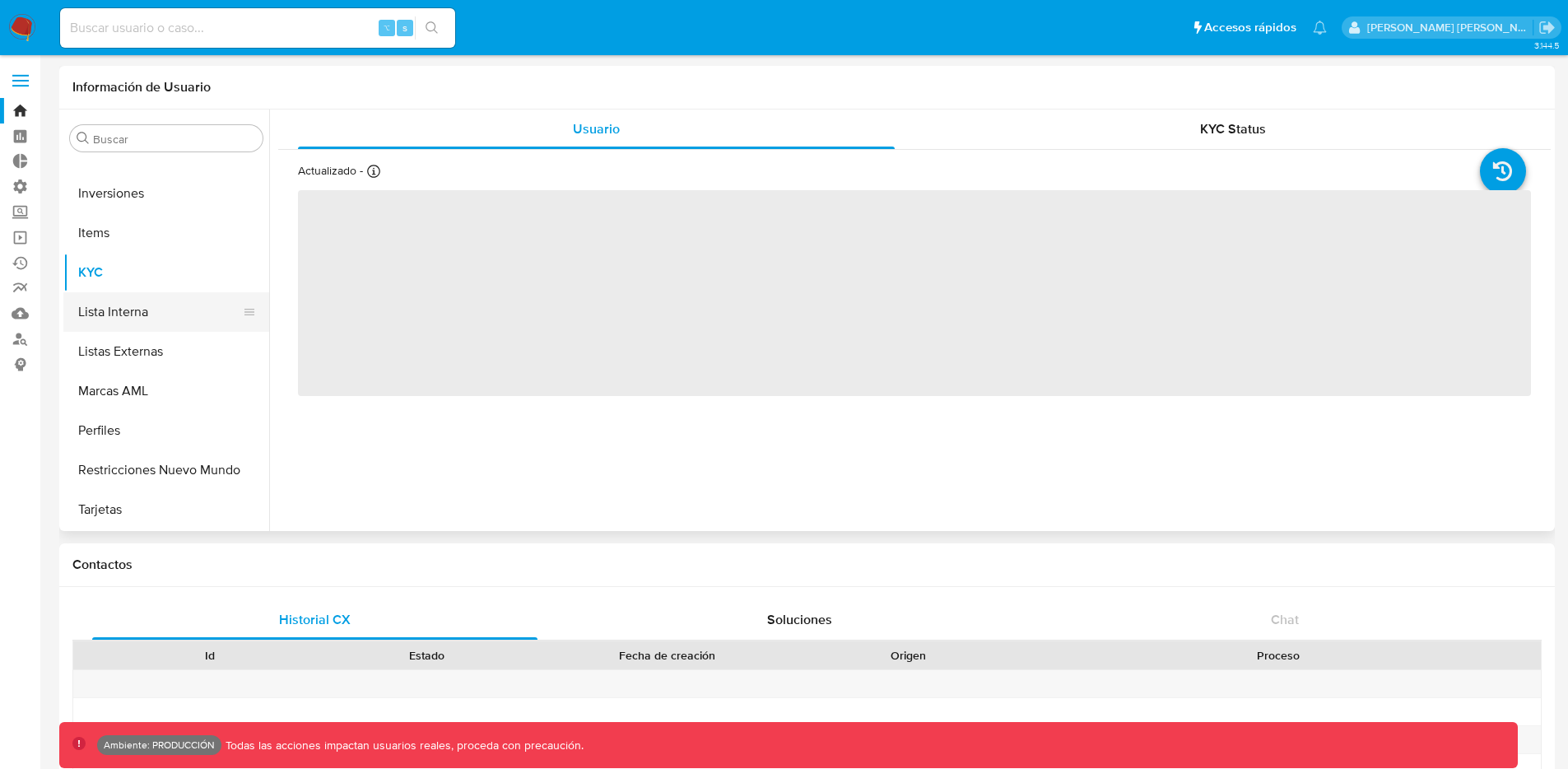 click on "Lista Interna" at bounding box center (160, 312) 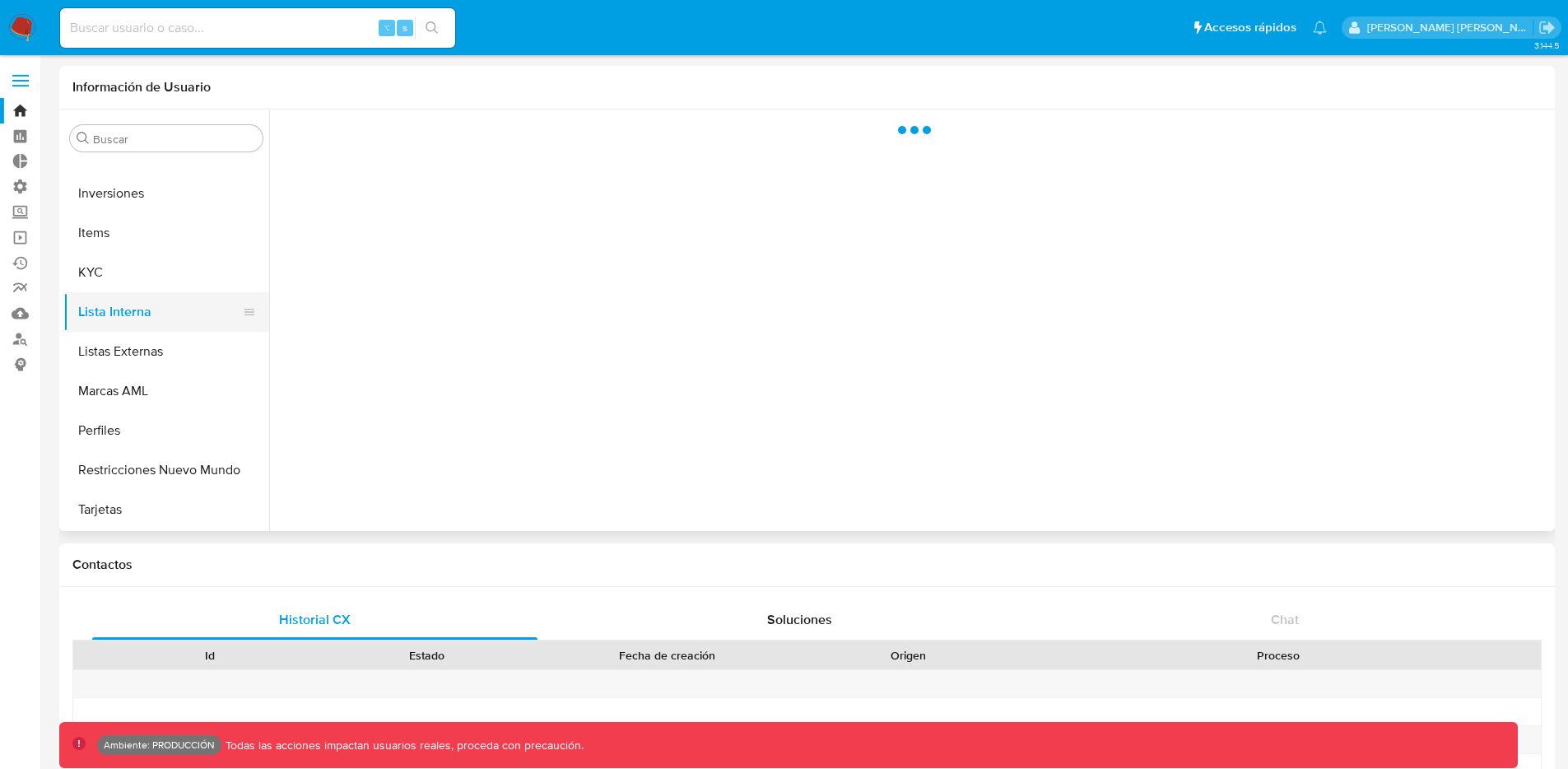select on "10" 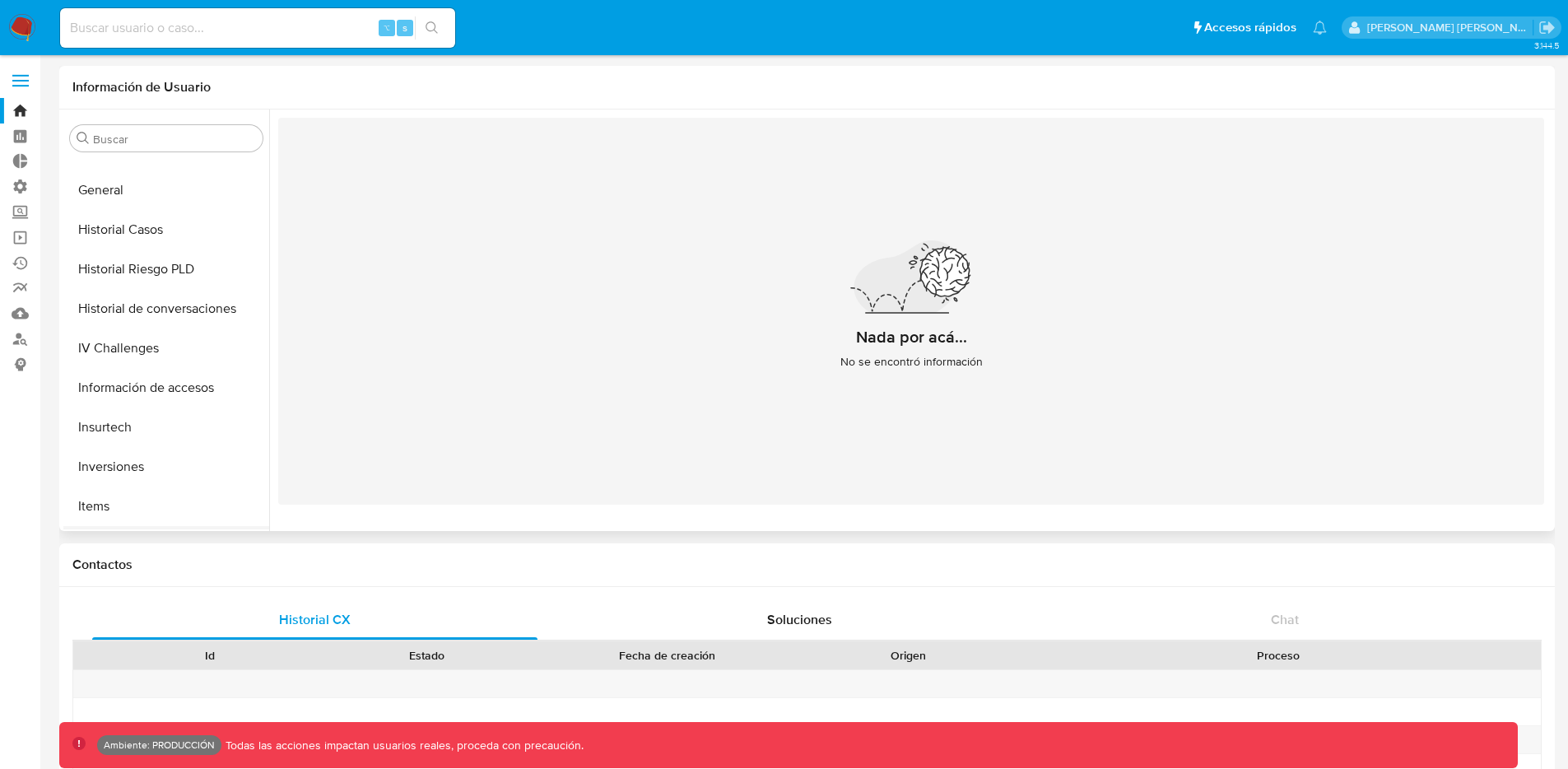 scroll, scrollTop: 460, scrollLeft: 0, axis: vertical 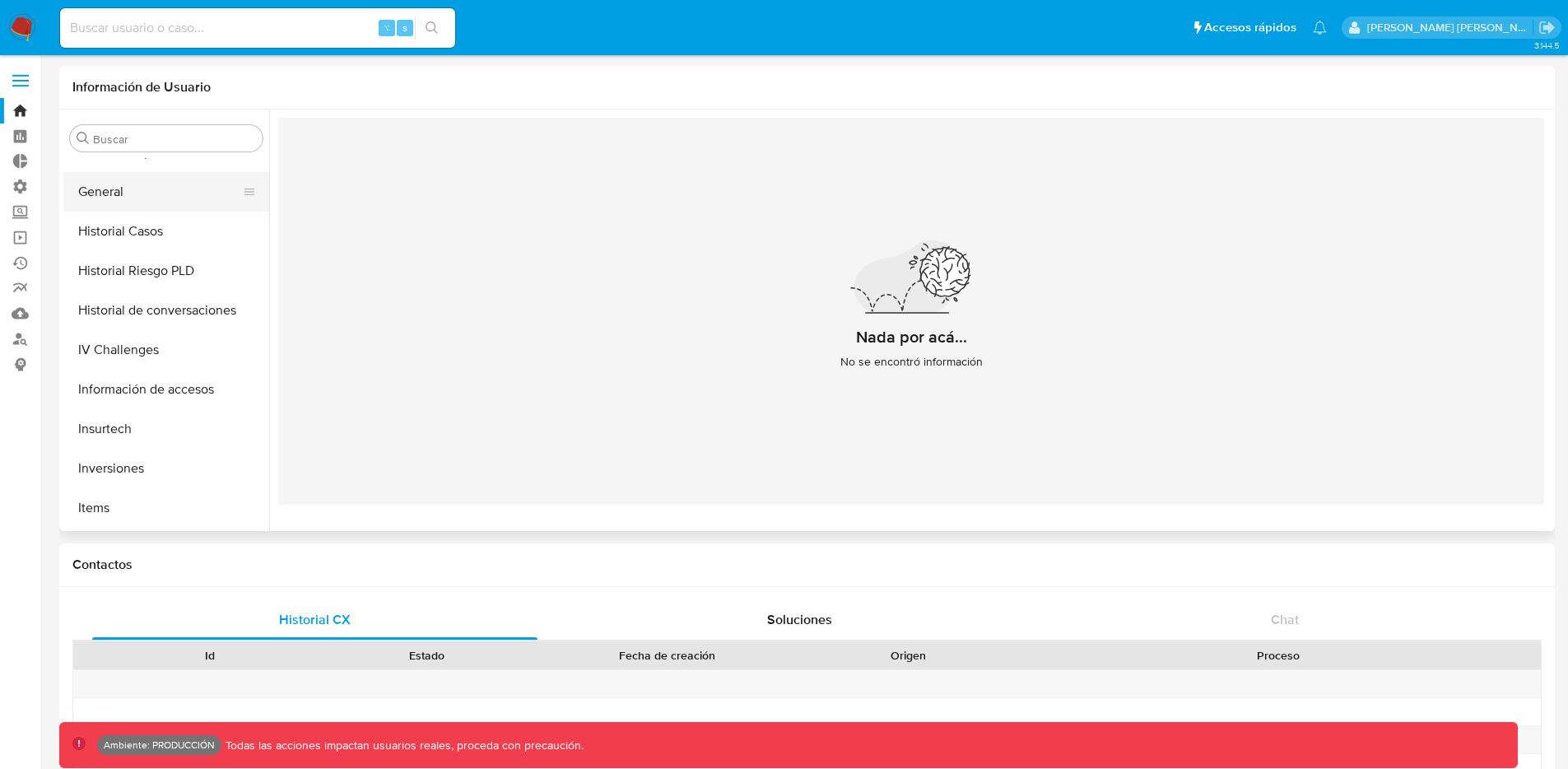 click on "General" at bounding box center [160, 192] 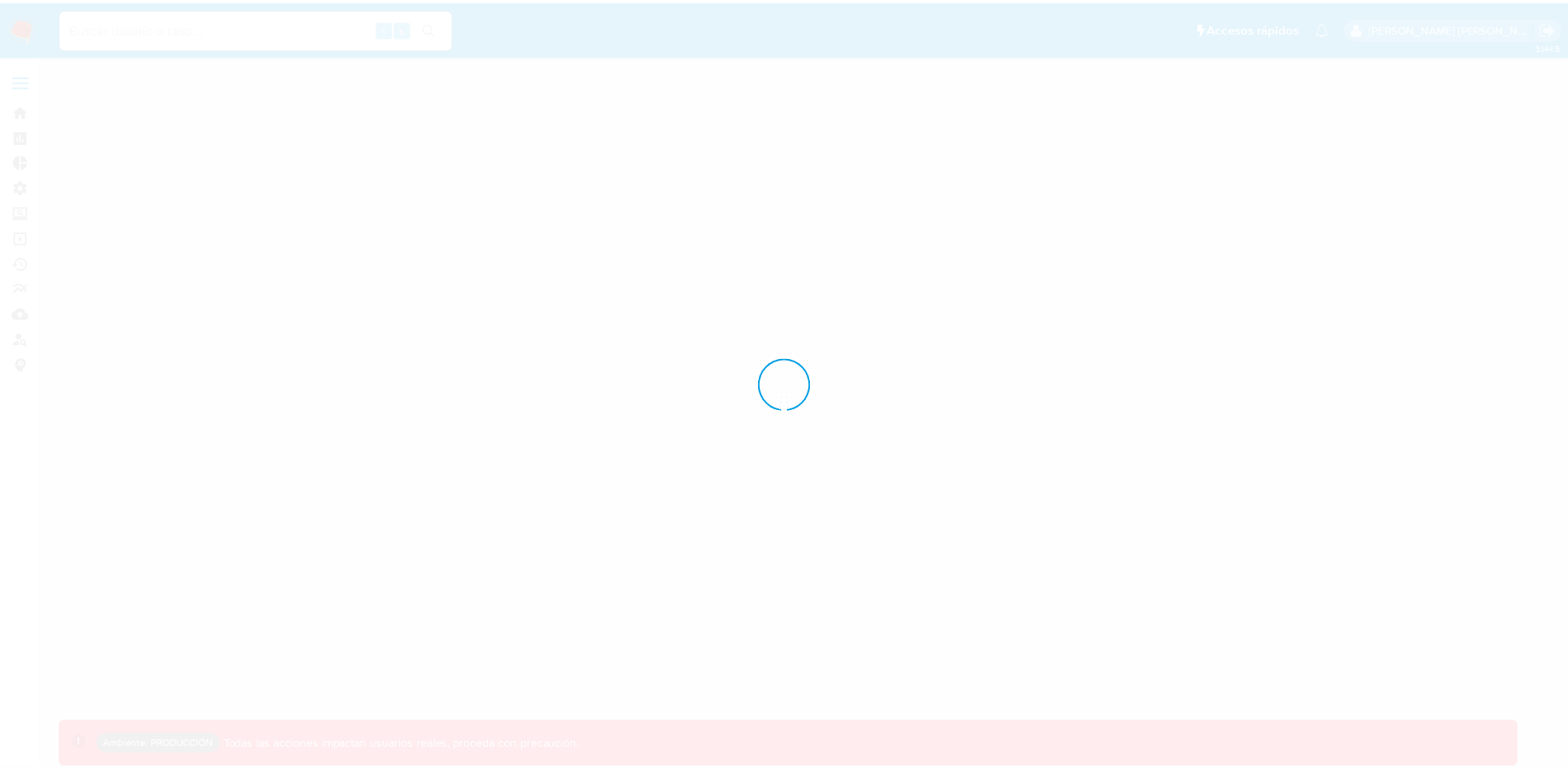 scroll, scrollTop: 0, scrollLeft: 0, axis: both 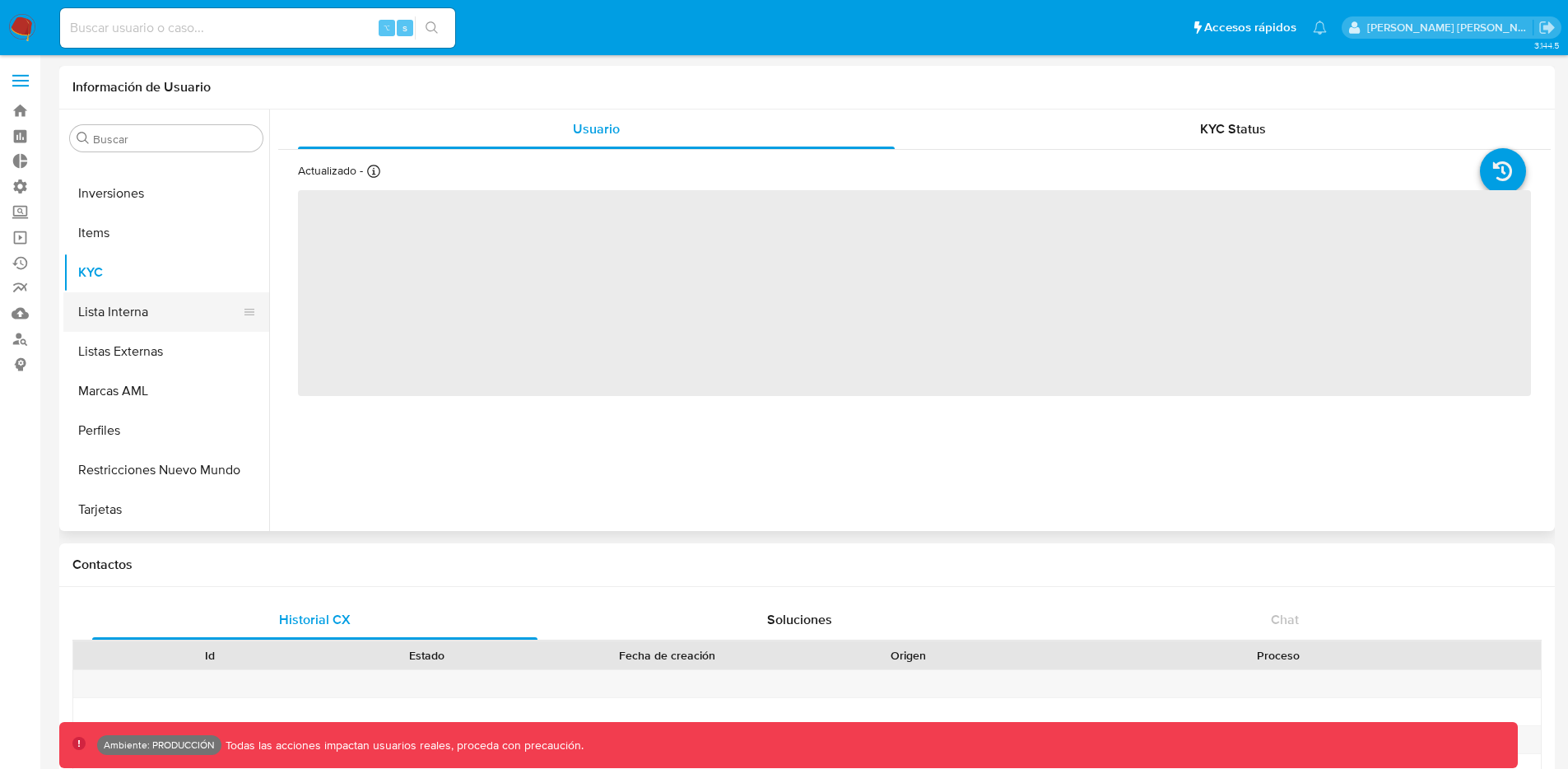 click on "Lista Interna" at bounding box center (160, 312) 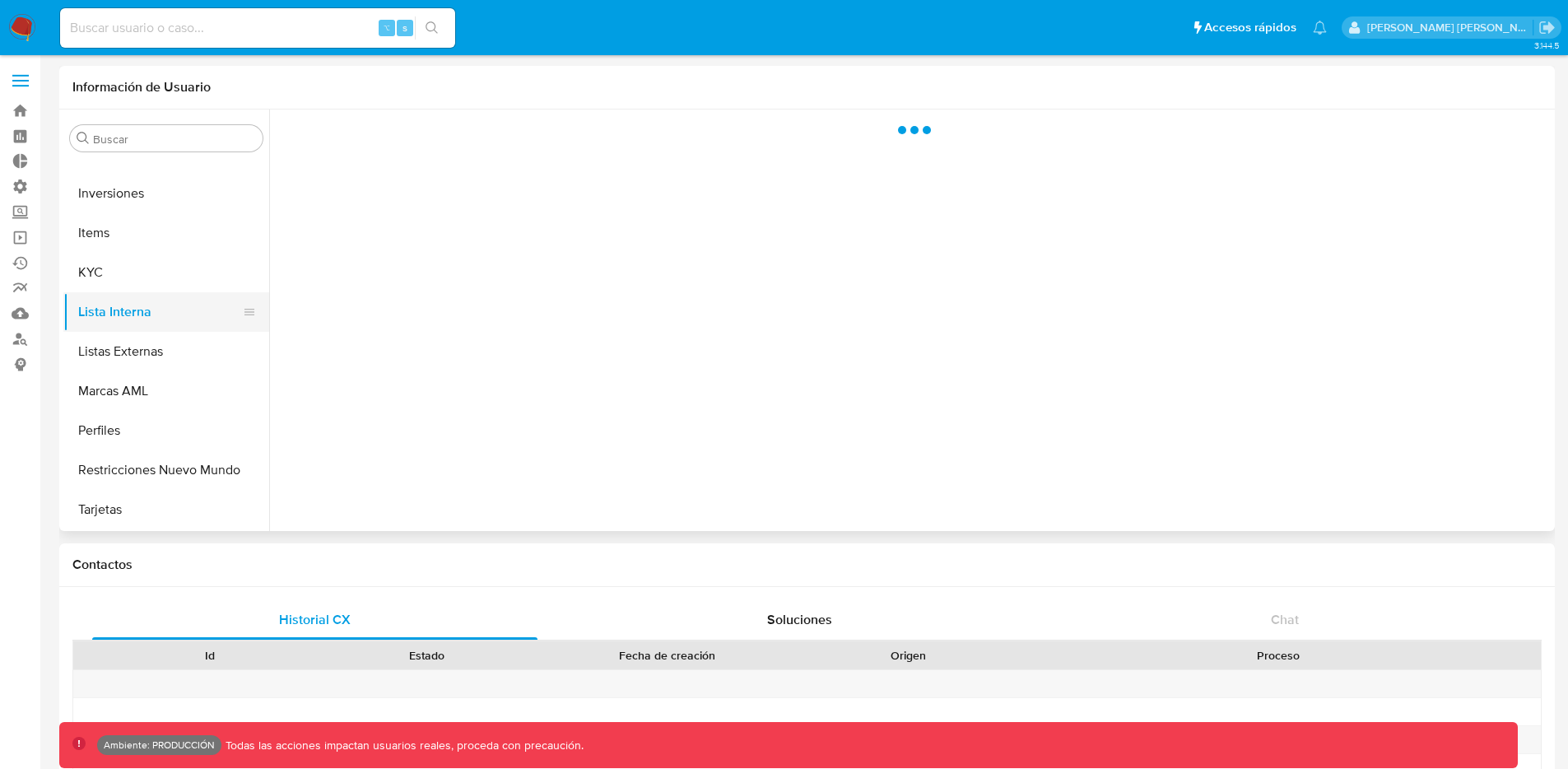 select on "10" 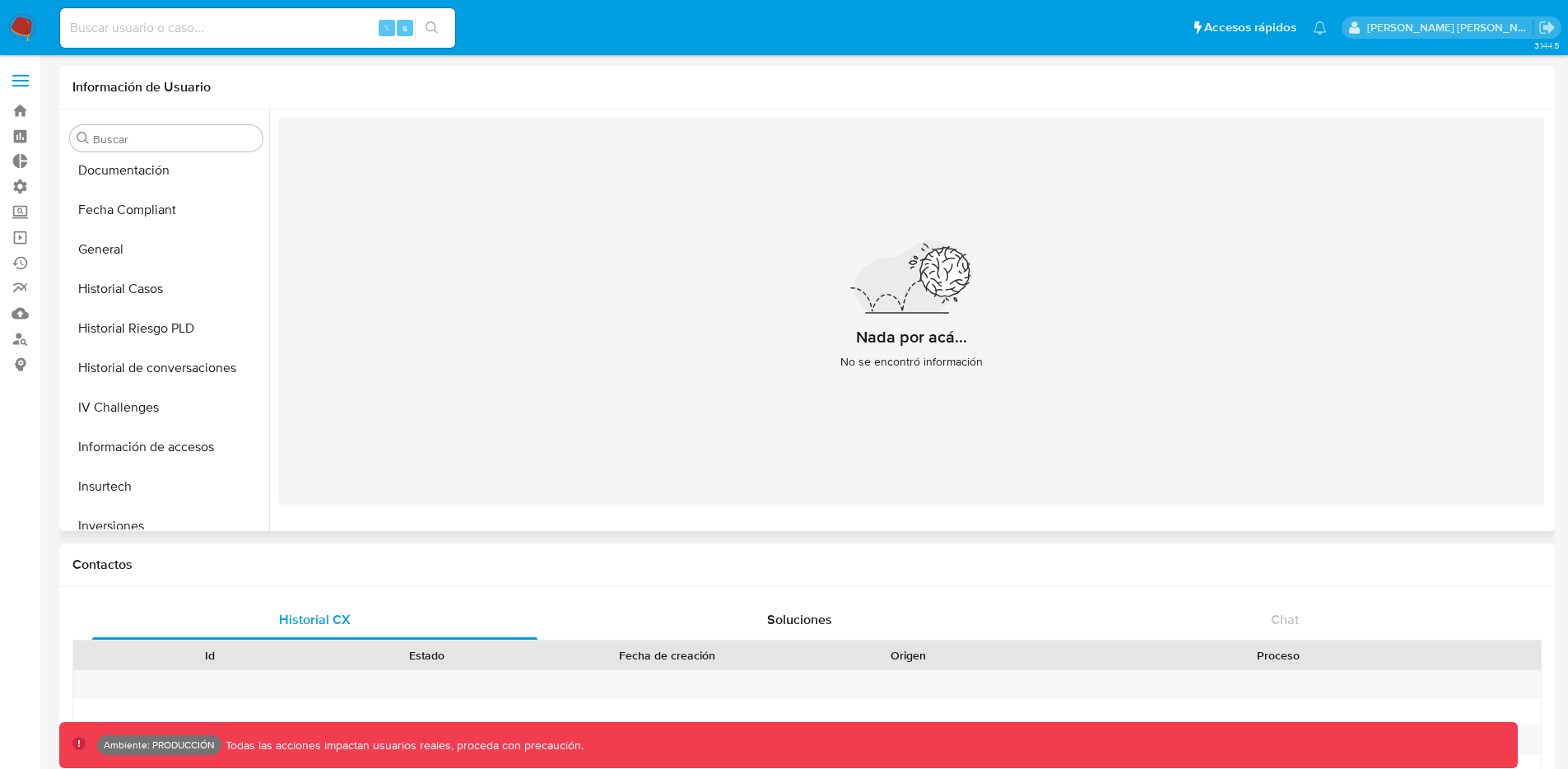 scroll, scrollTop: 382, scrollLeft: 0, axis: vertical 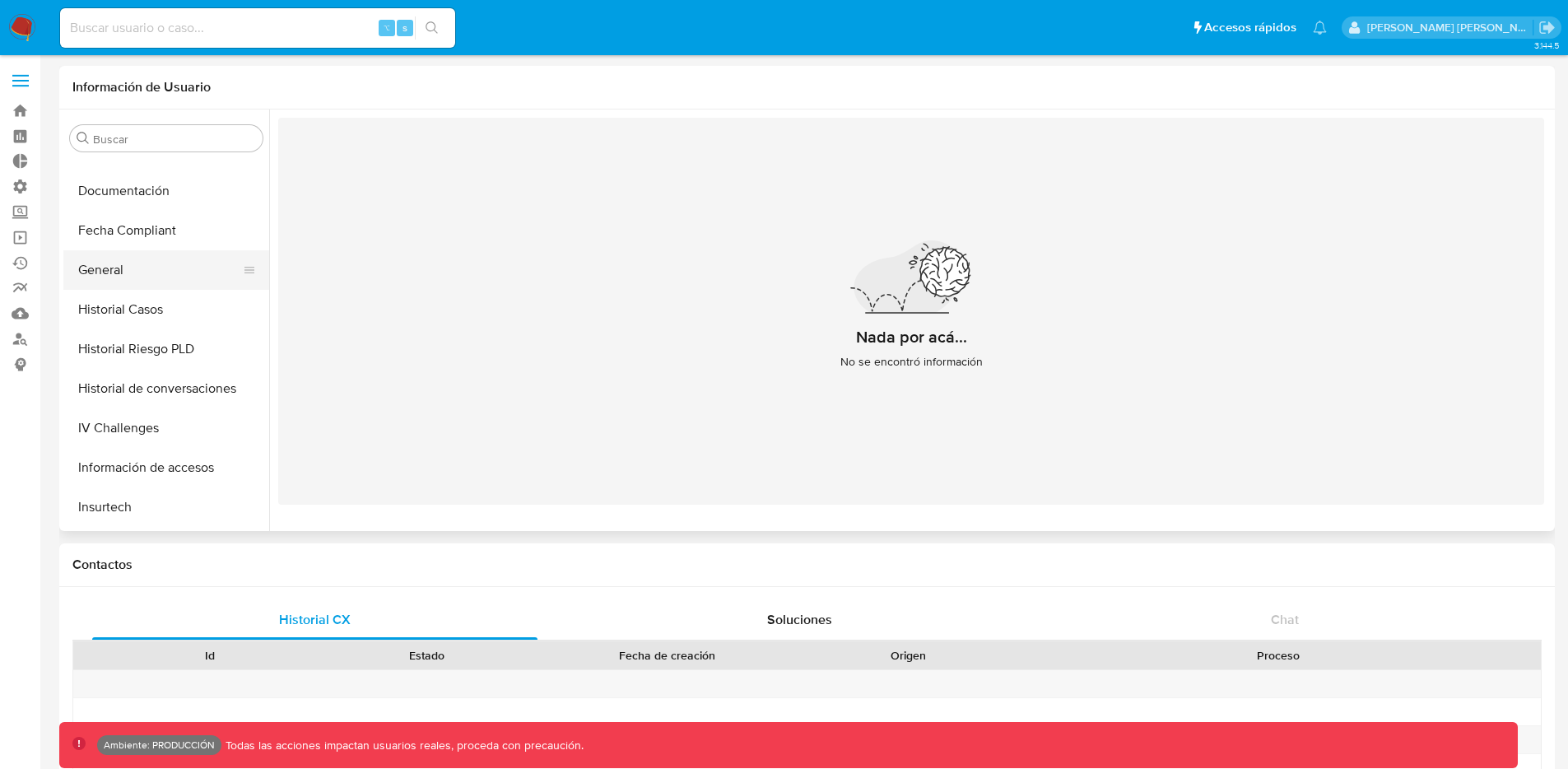 click on "General" at bounding box center (160, 270) 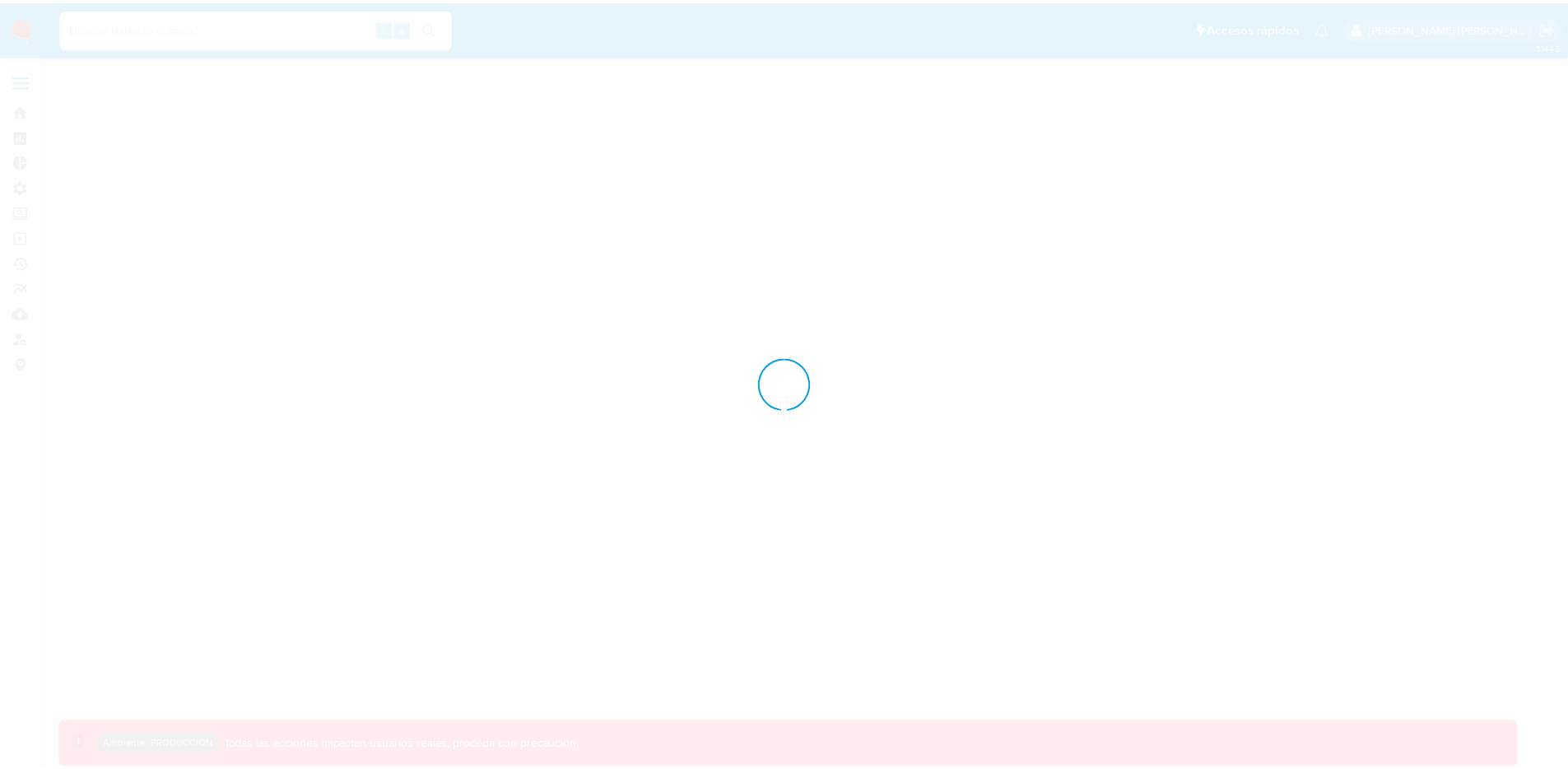 scroll, scrollTop: 0, scrollLeft: 0, axis: both 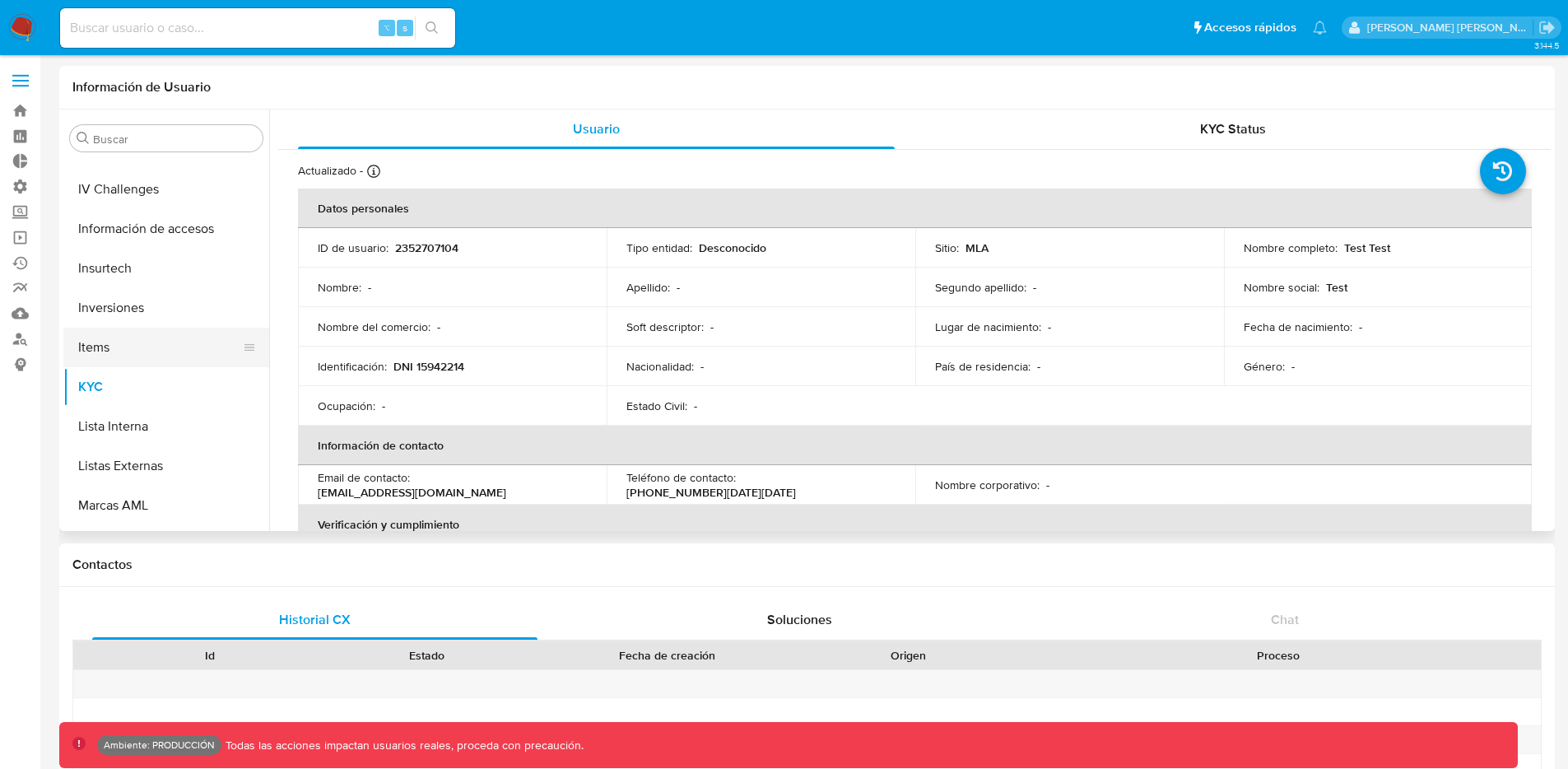select on "10" 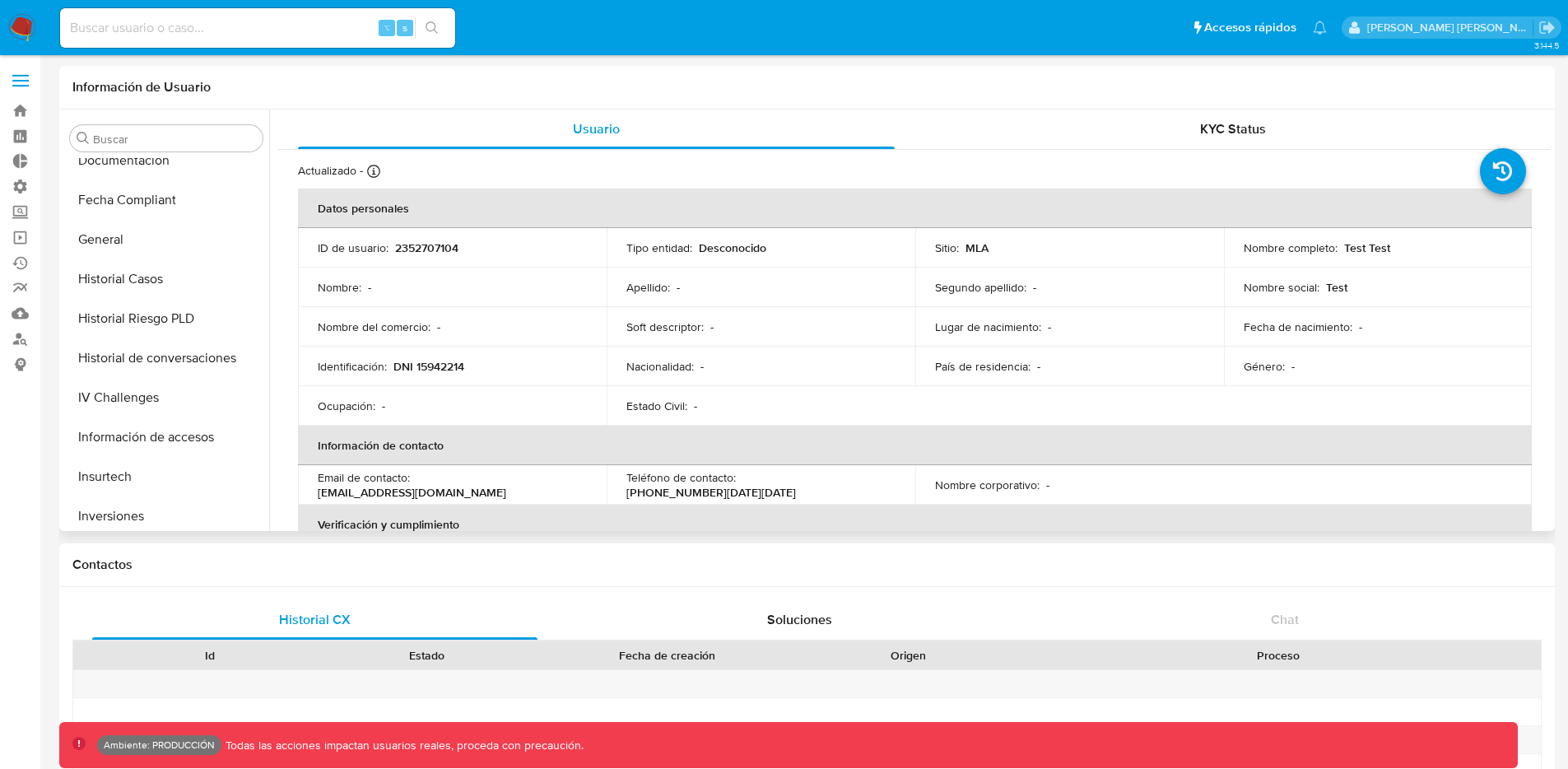 scroll, scrollTop: 409, scrollLeft: 0, axis: vertical 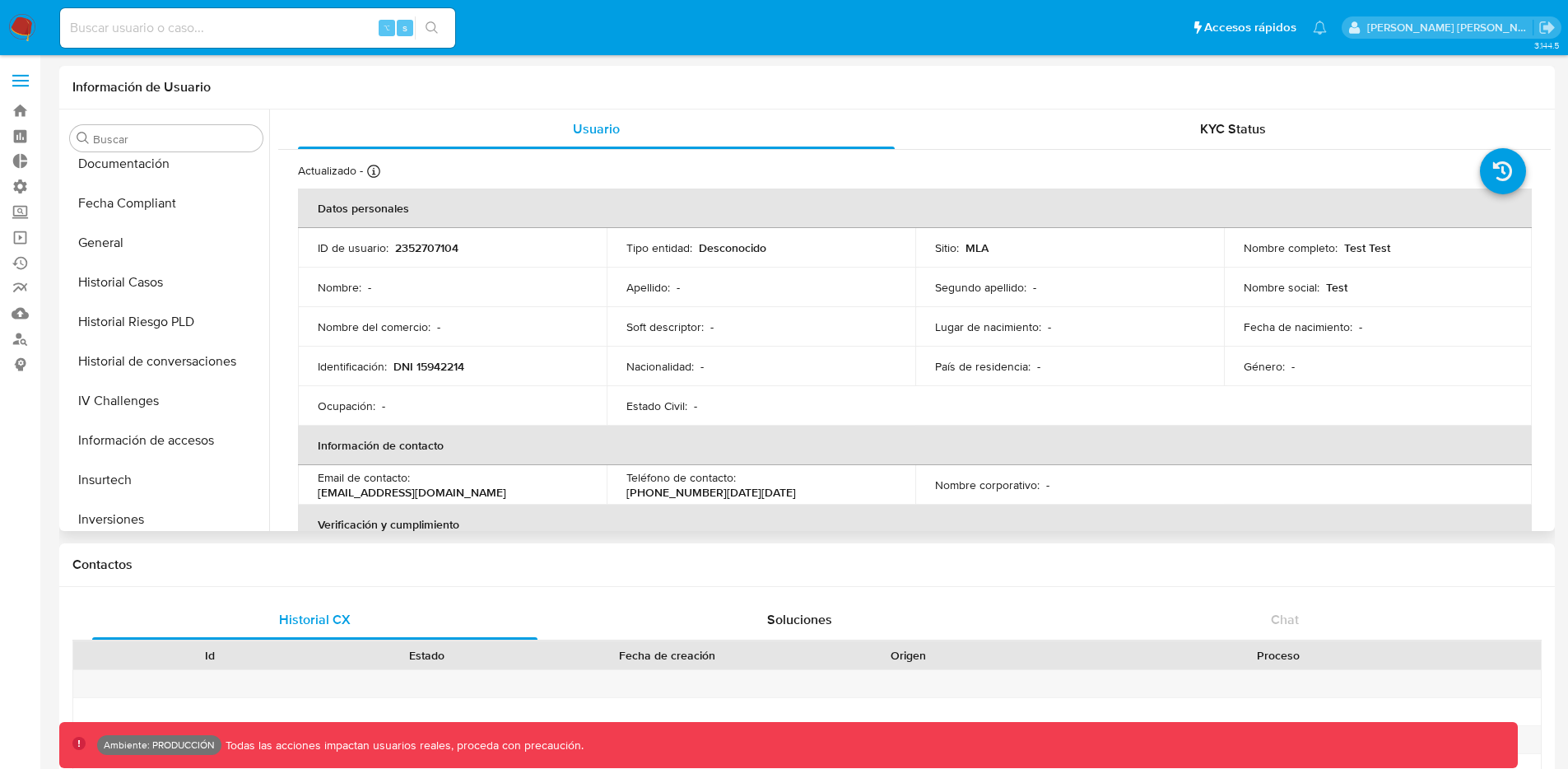 click on "Fecha Compliant" at bounding box center (166, 203) 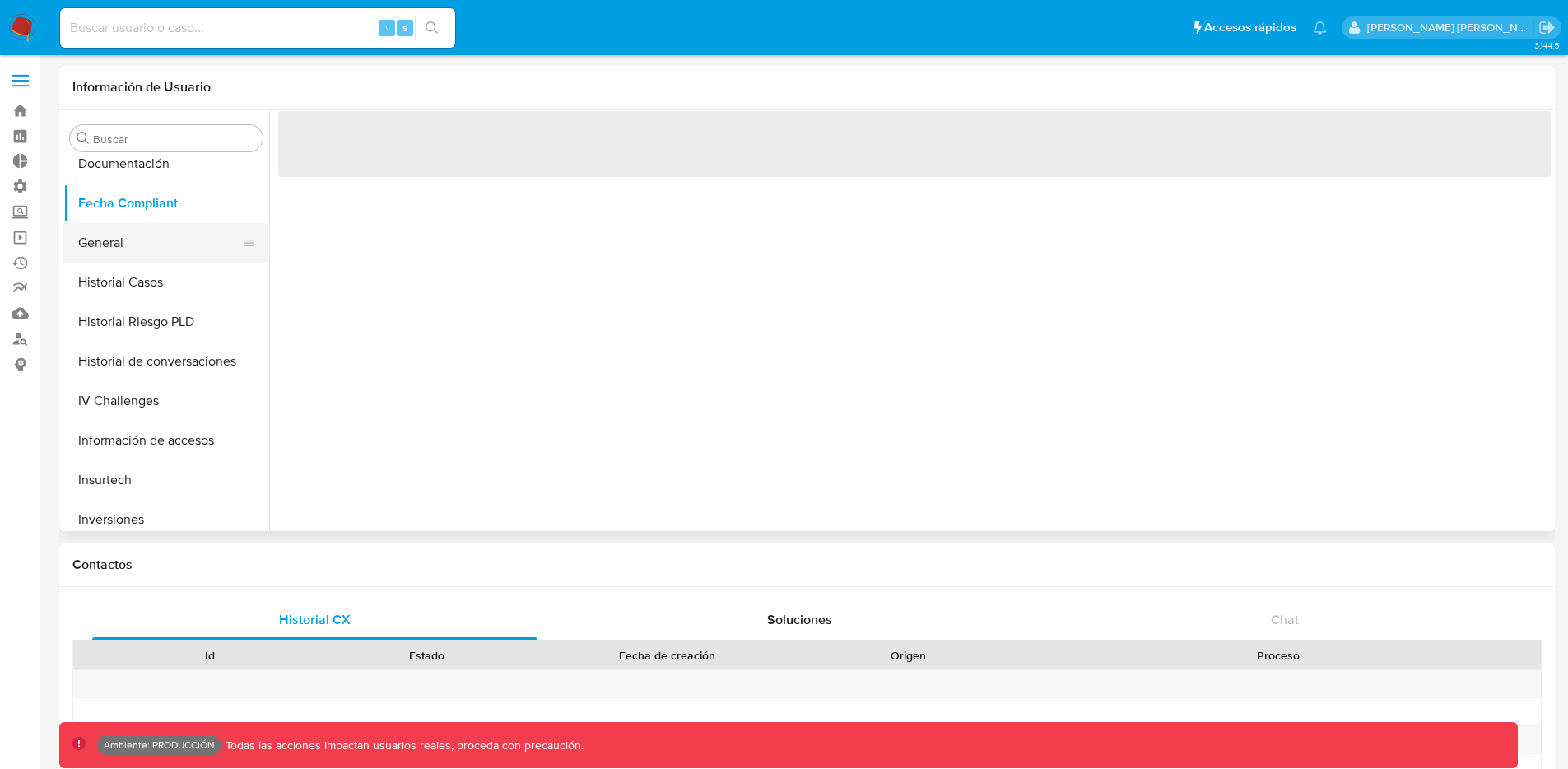 click on "General" at bounding box center [160, 243] 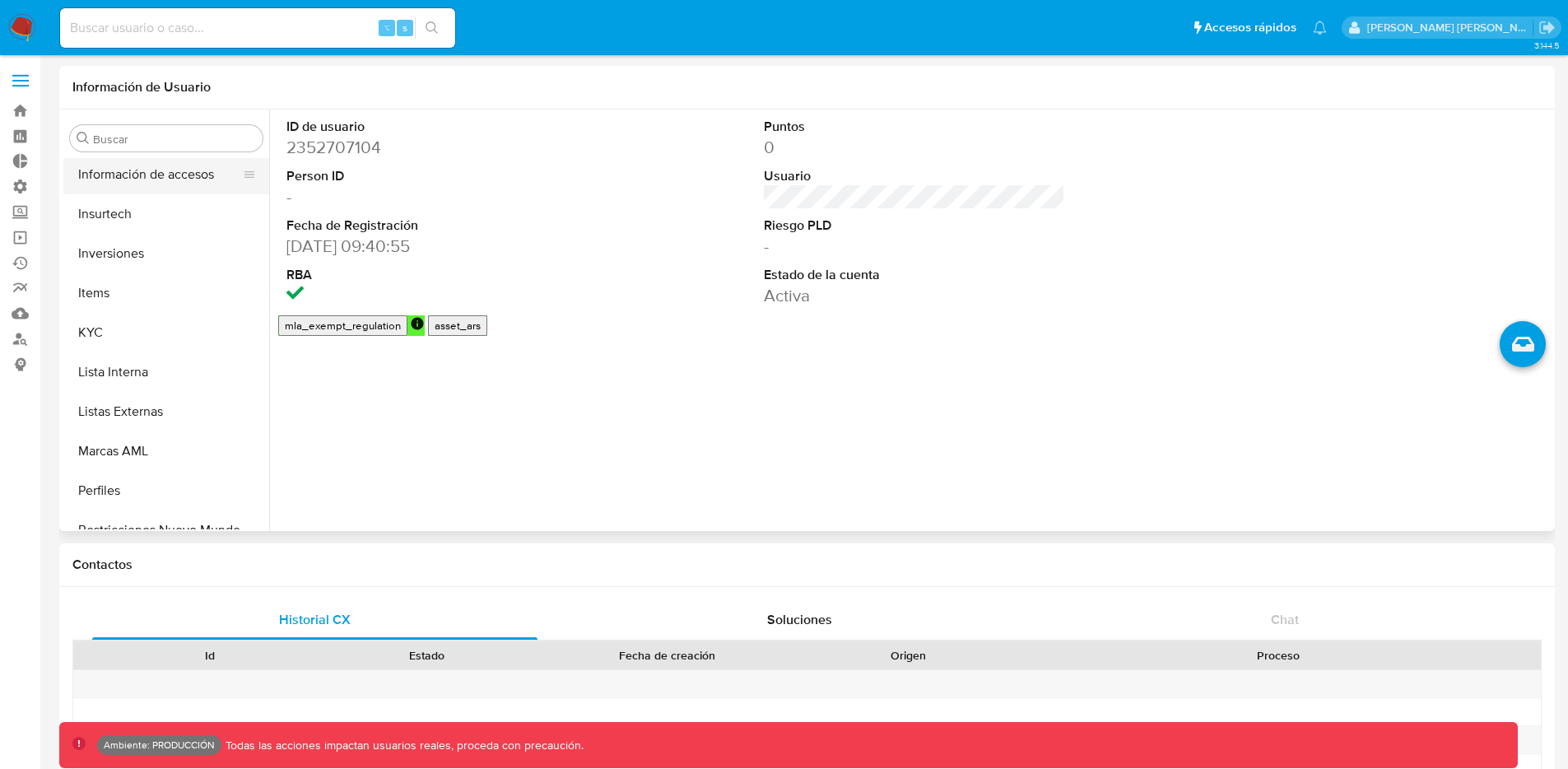 scroll, scrollTop: 681, scrollLeft: 0, axis: vertical 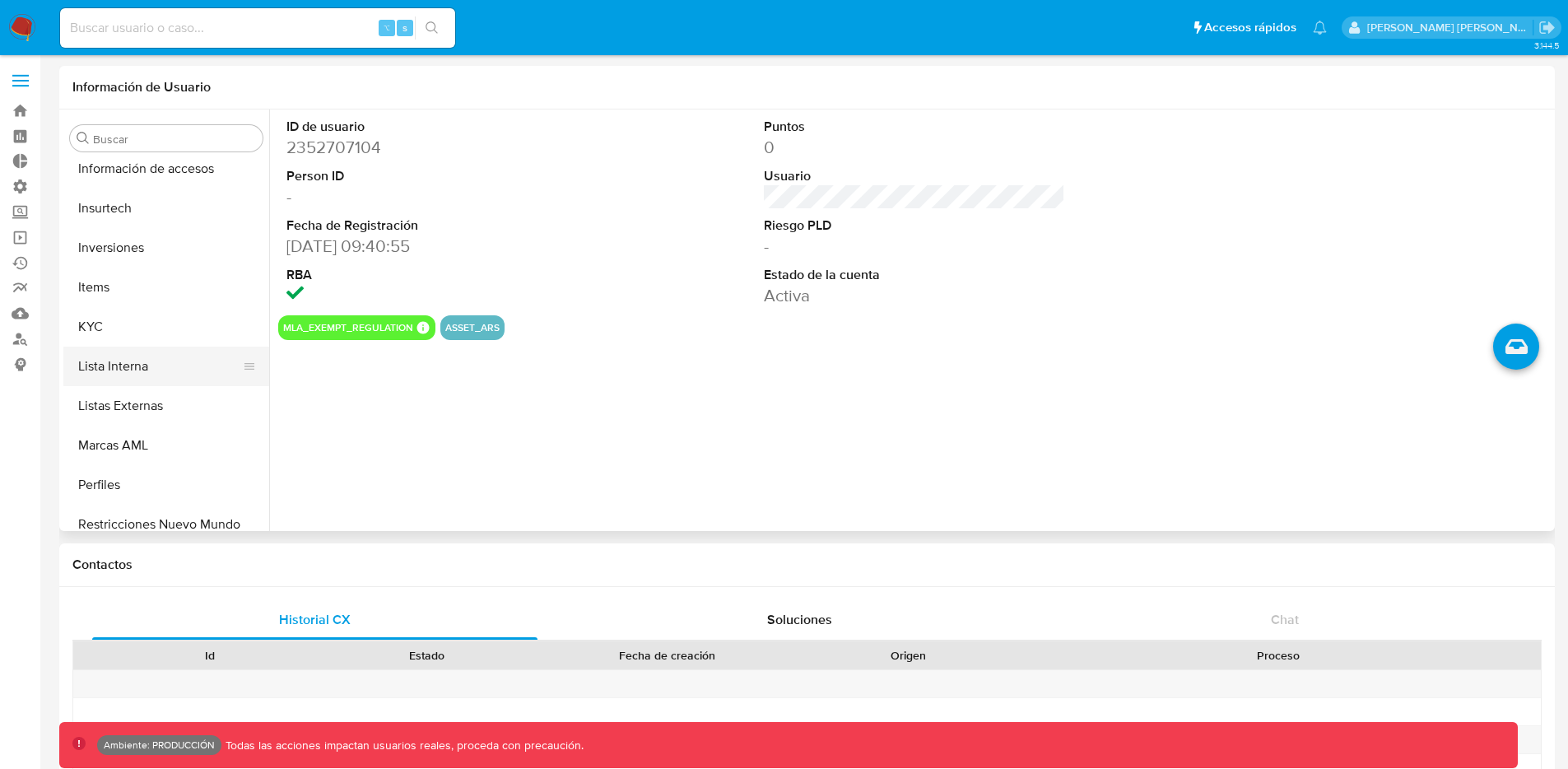 click on "Lista Interna" at bounding box center (160, 366) 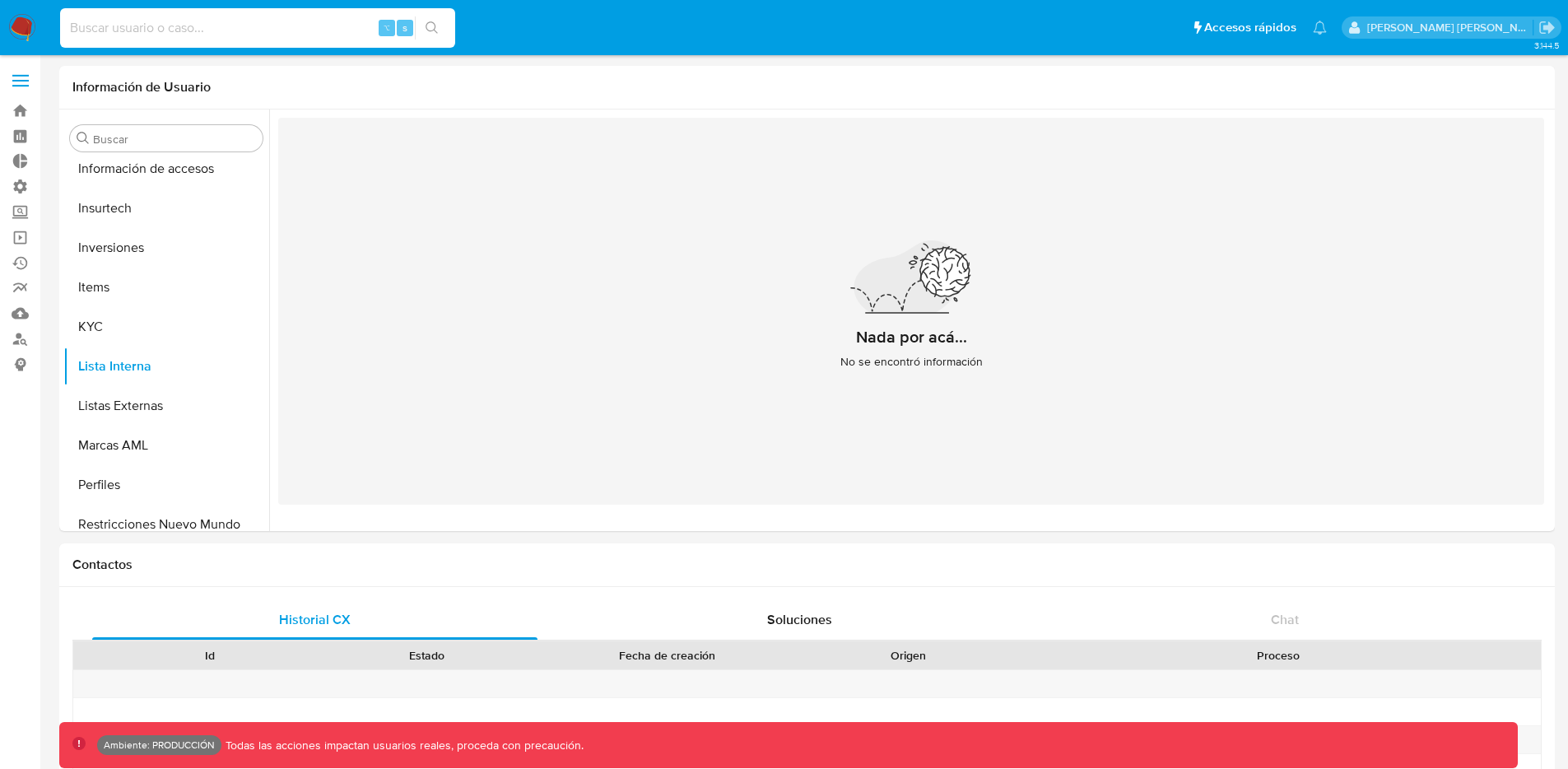 click at bounding box center [258, 28] 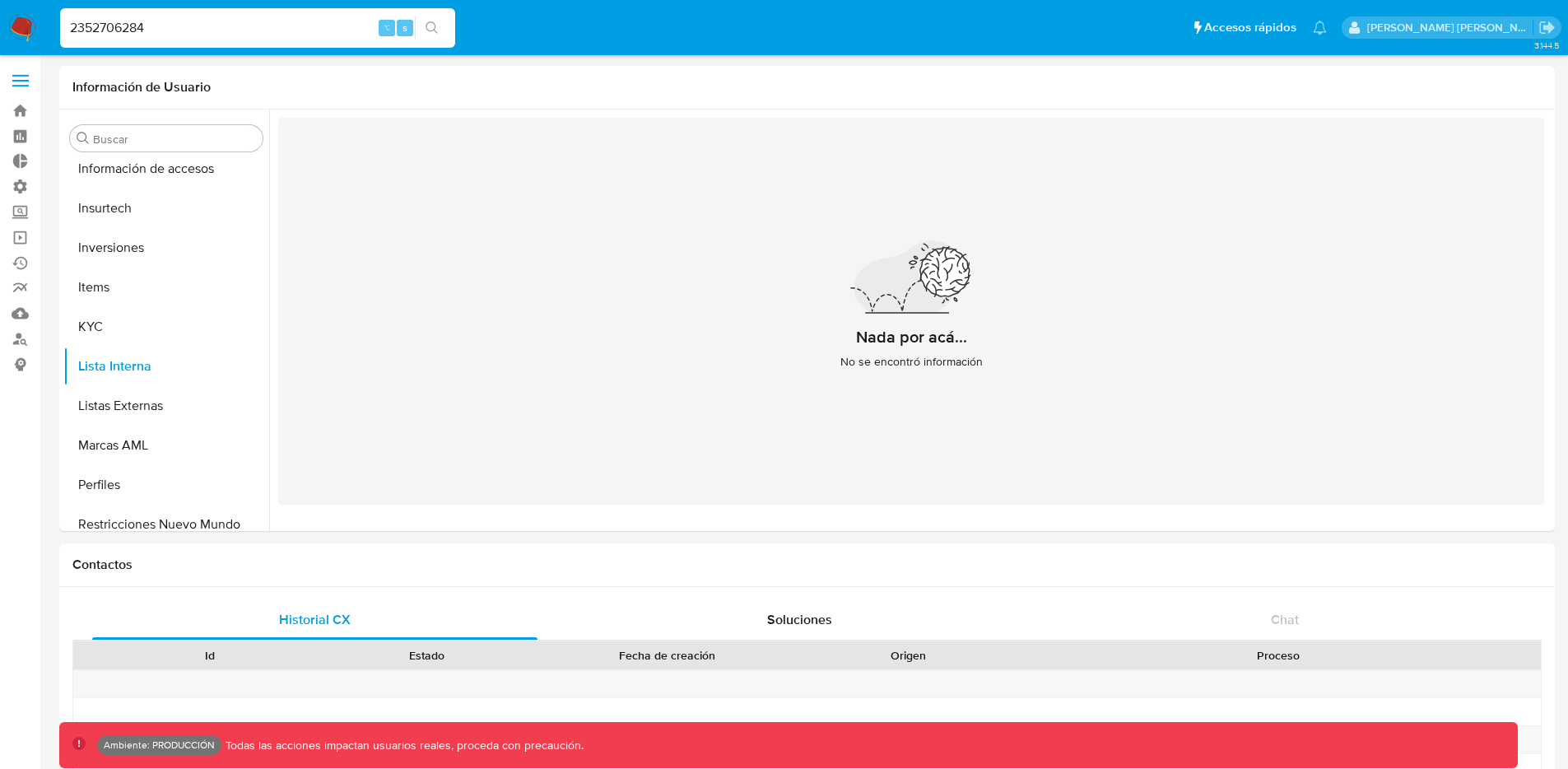type on "2352706284" 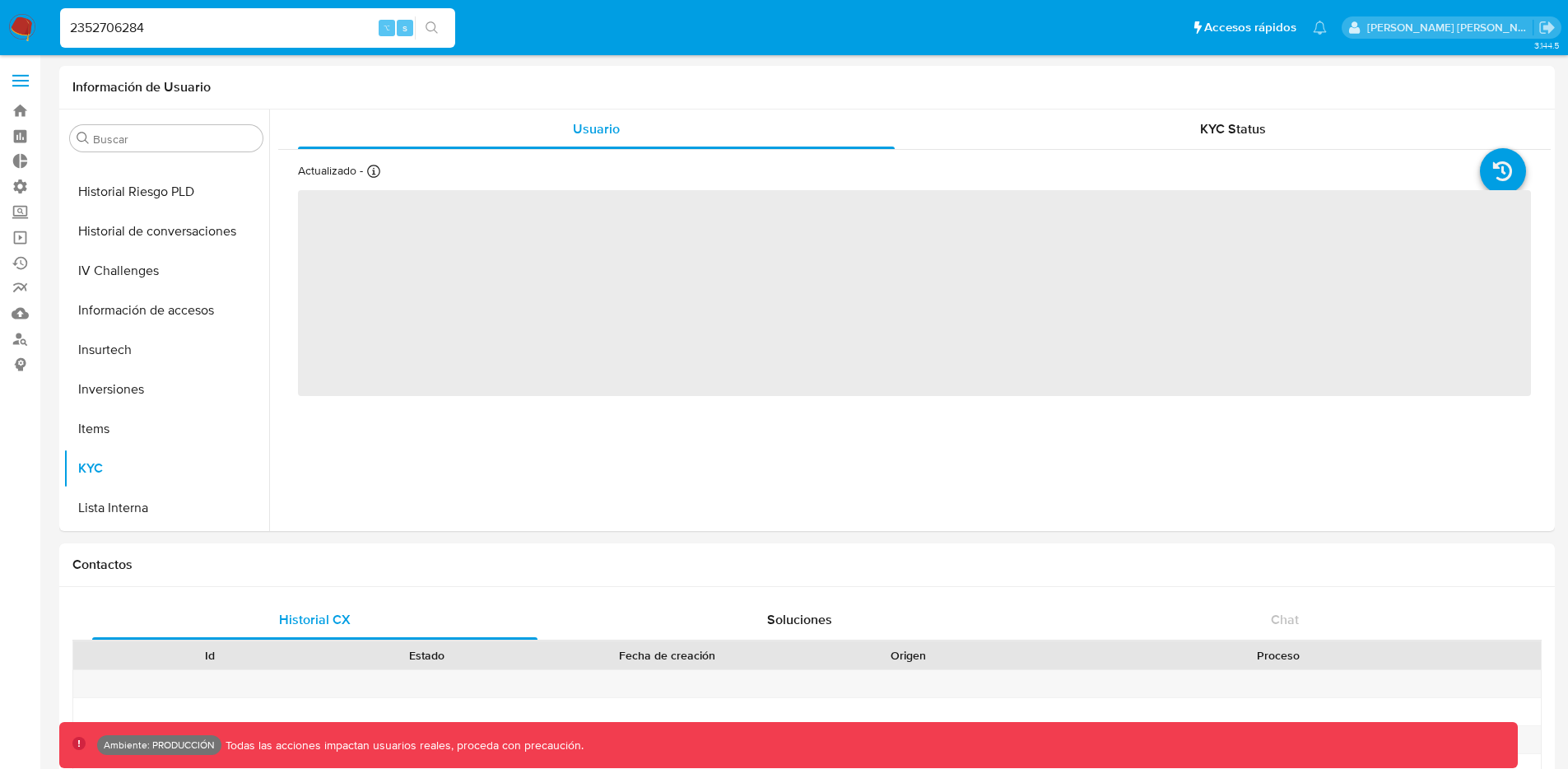 scroll, scrollTop: 735, scrollLeft: 0, axis: vertical 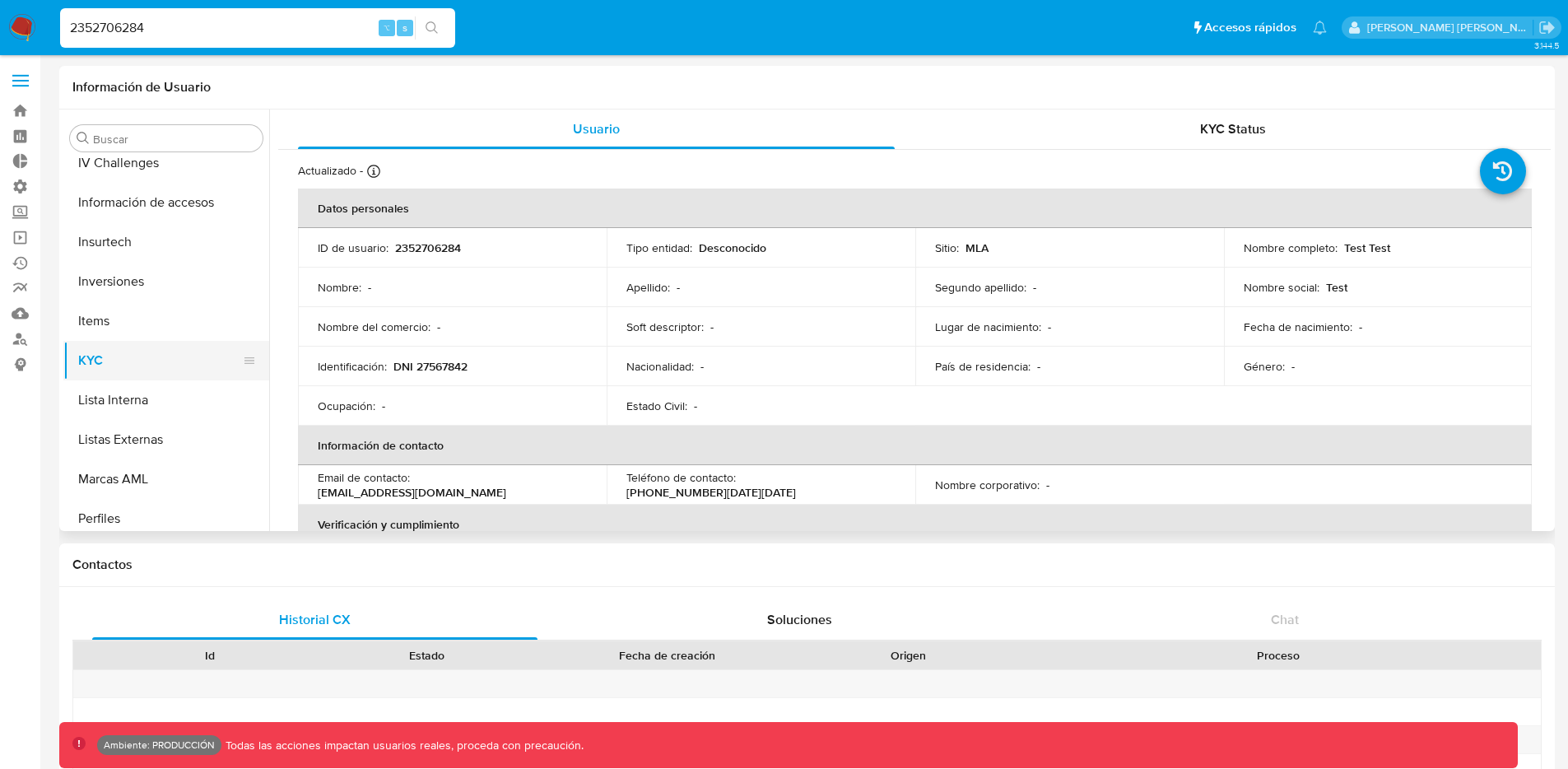 select on "10" 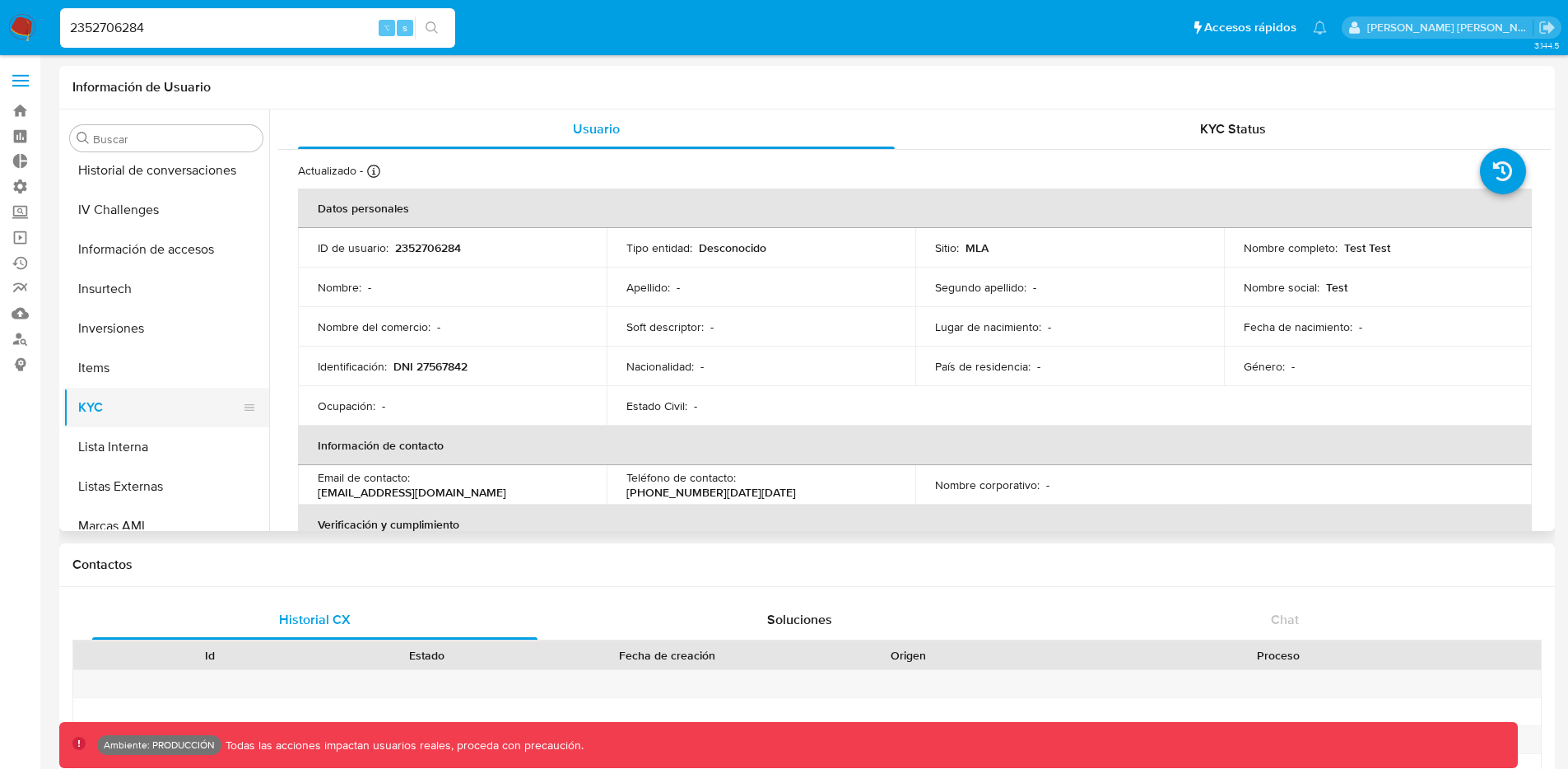 scroll, scrollTop: 599, scrollLeft: 0, axis: vertical 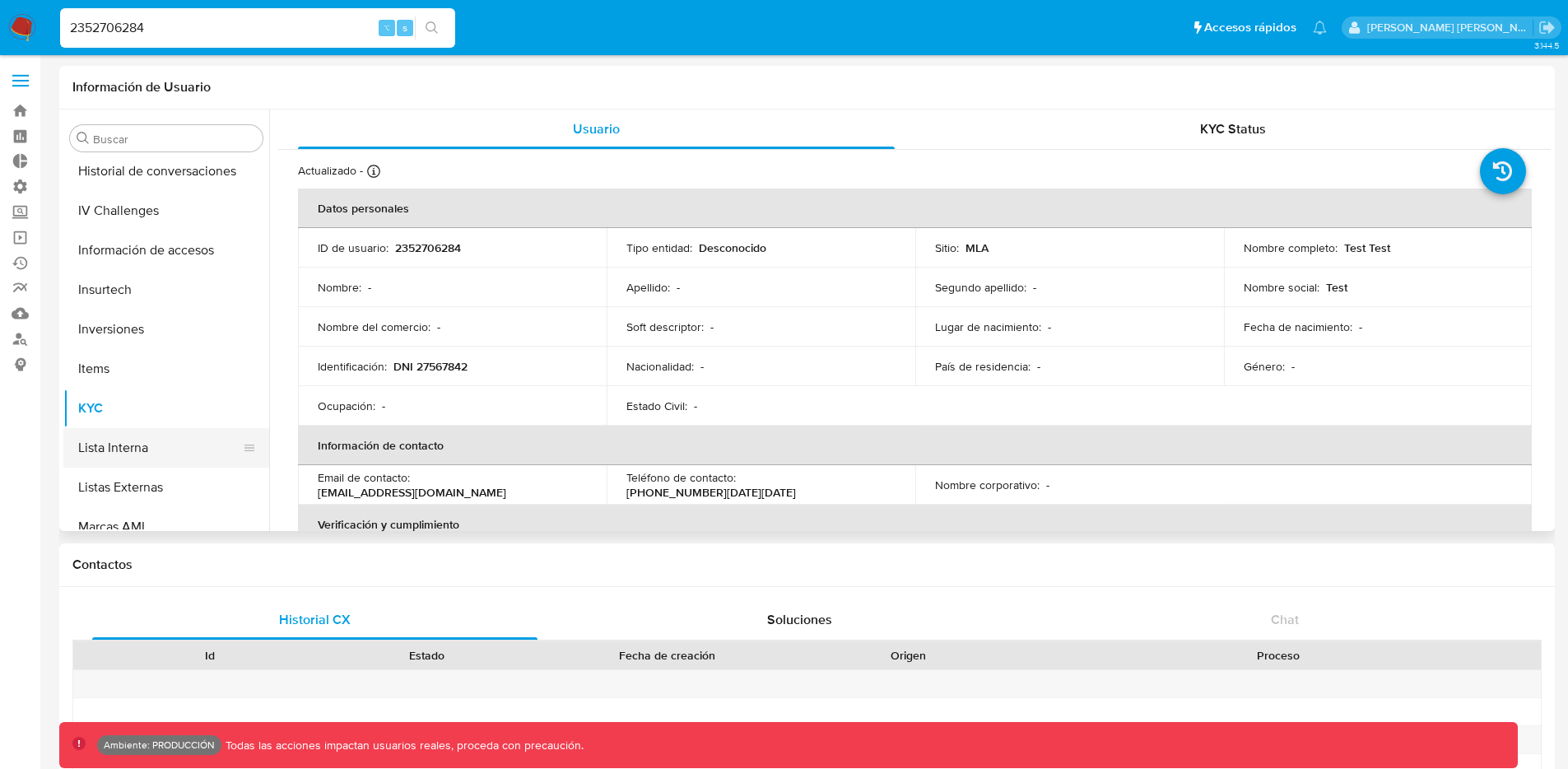click on "Lista Interna" at bounding box center [160, 448] 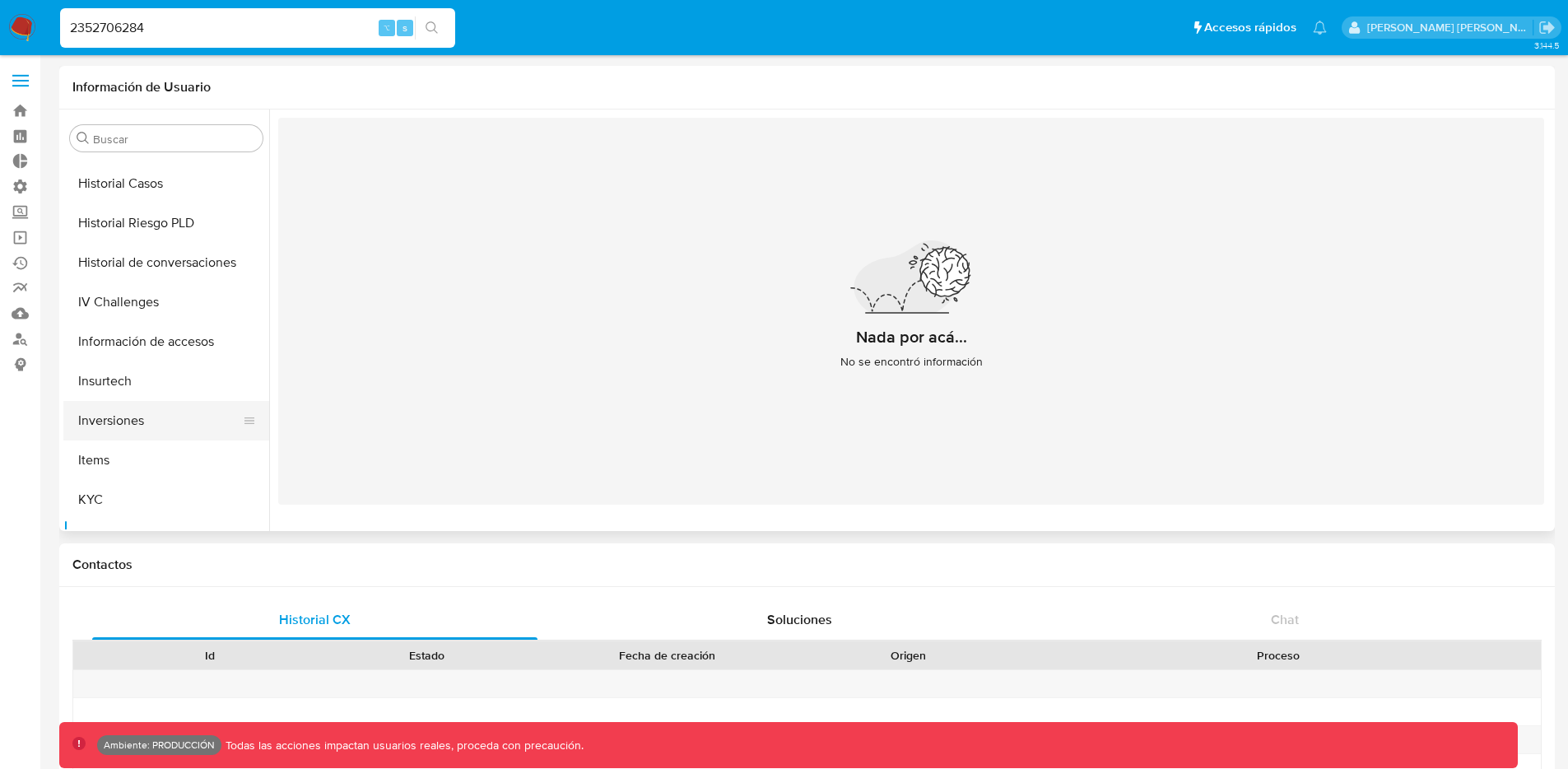 scroll, scrollTop: 505, scrollLeft: 0, axis: vertical 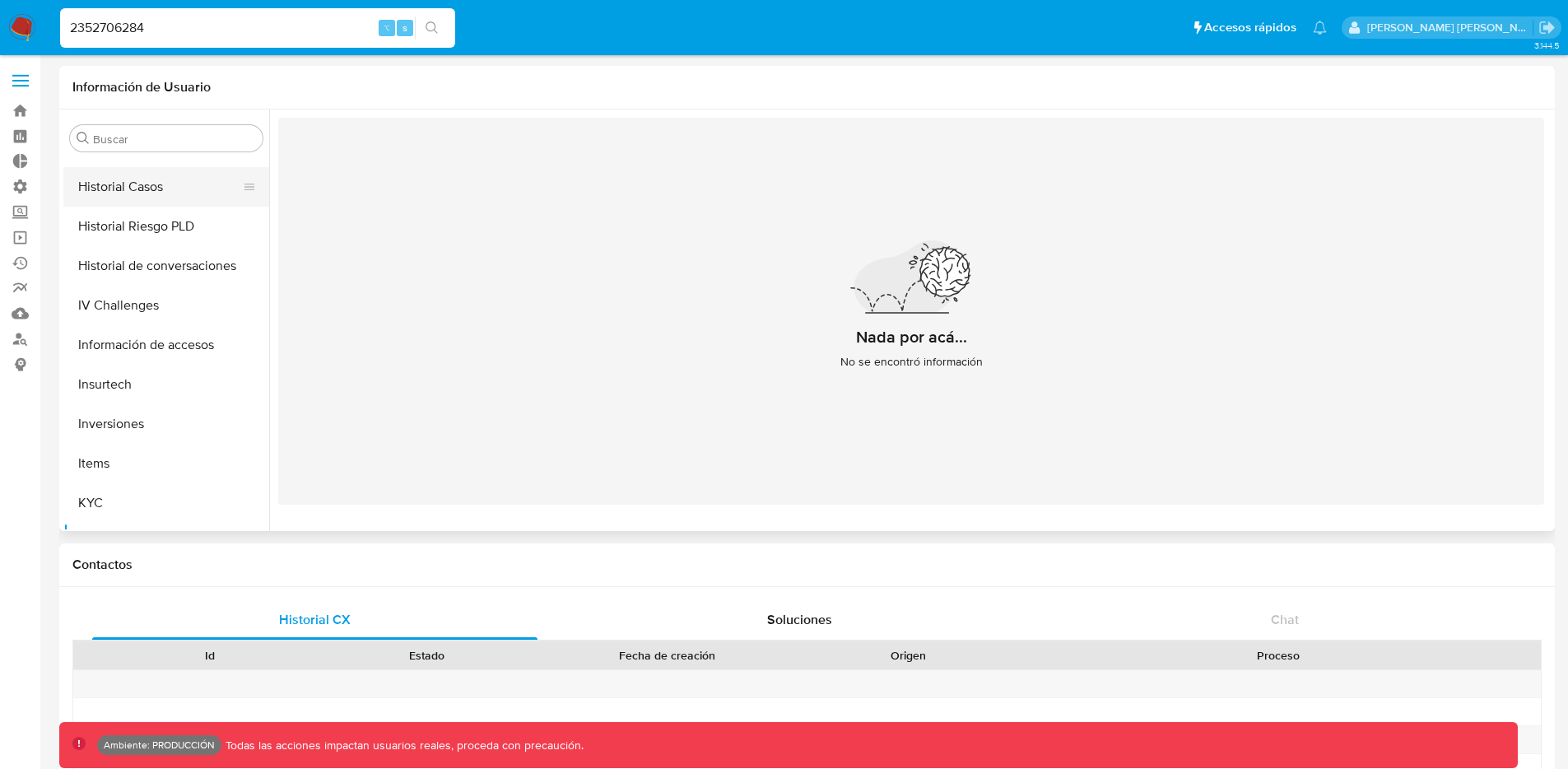 click on "Historial Casos" at bounding box center [160, 187] 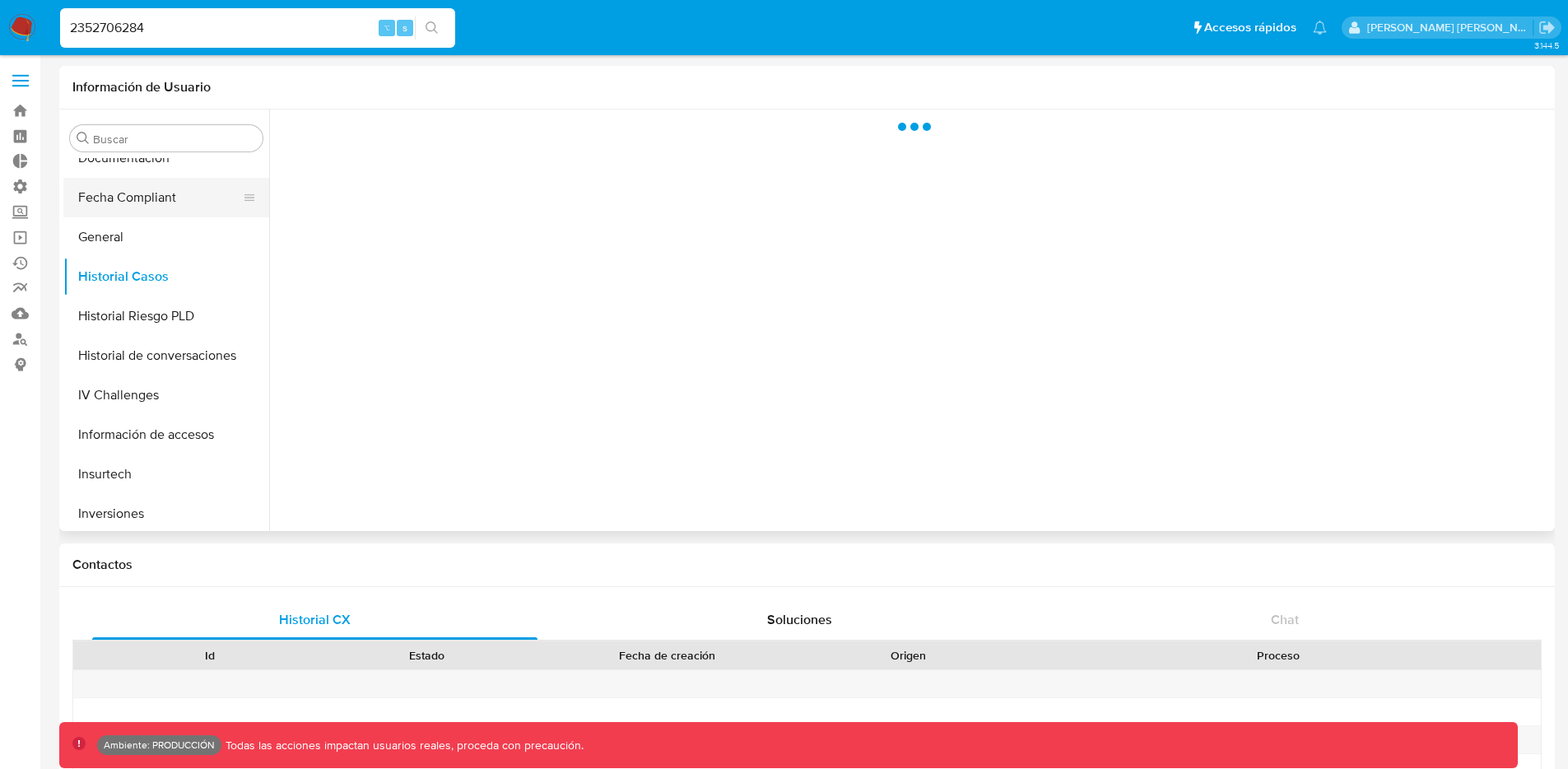 scroll, scrollTop: 393, scrollLeft: 0, axis: vertical 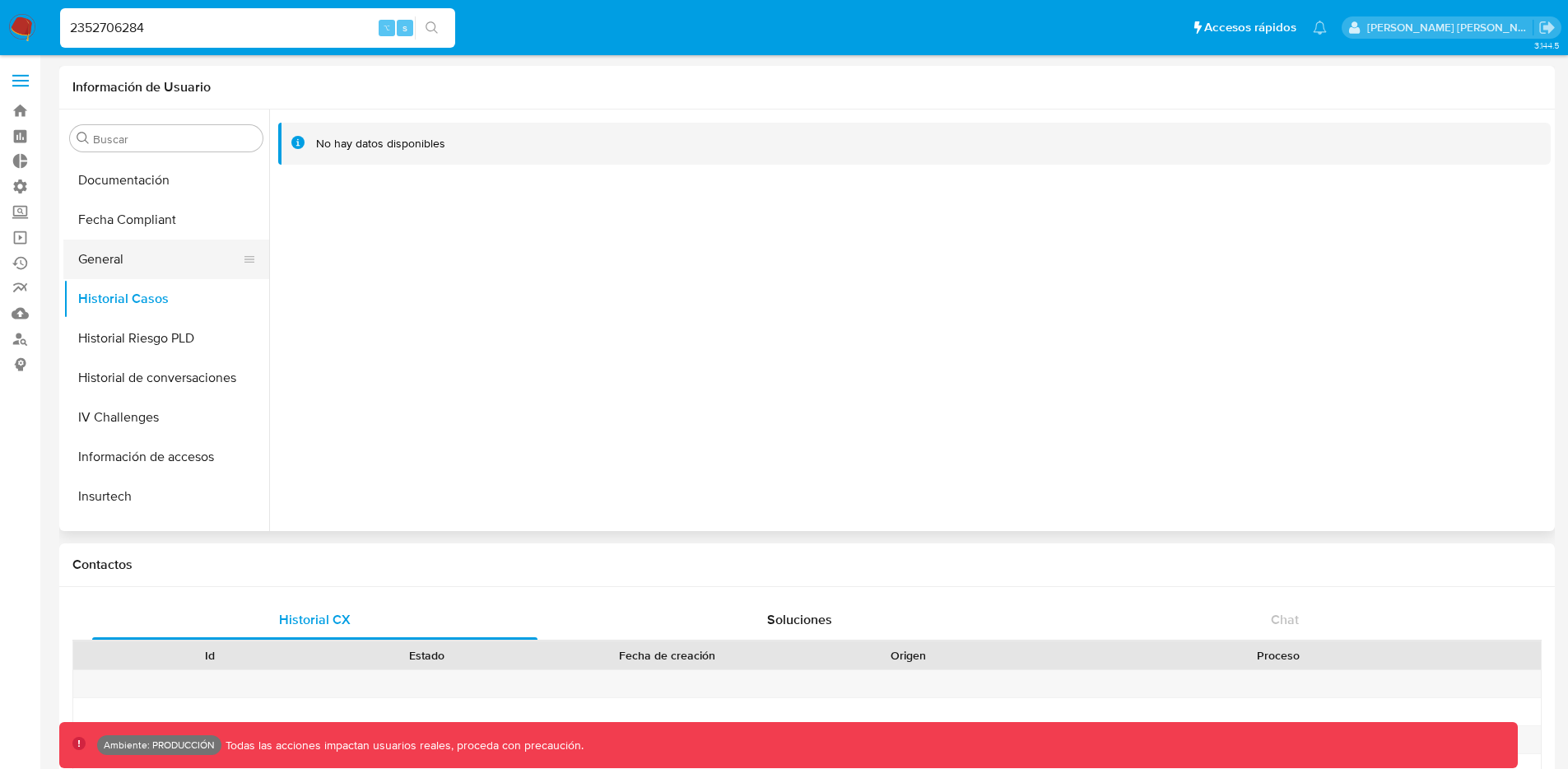 click on "General" at bounding box center [160, 259] 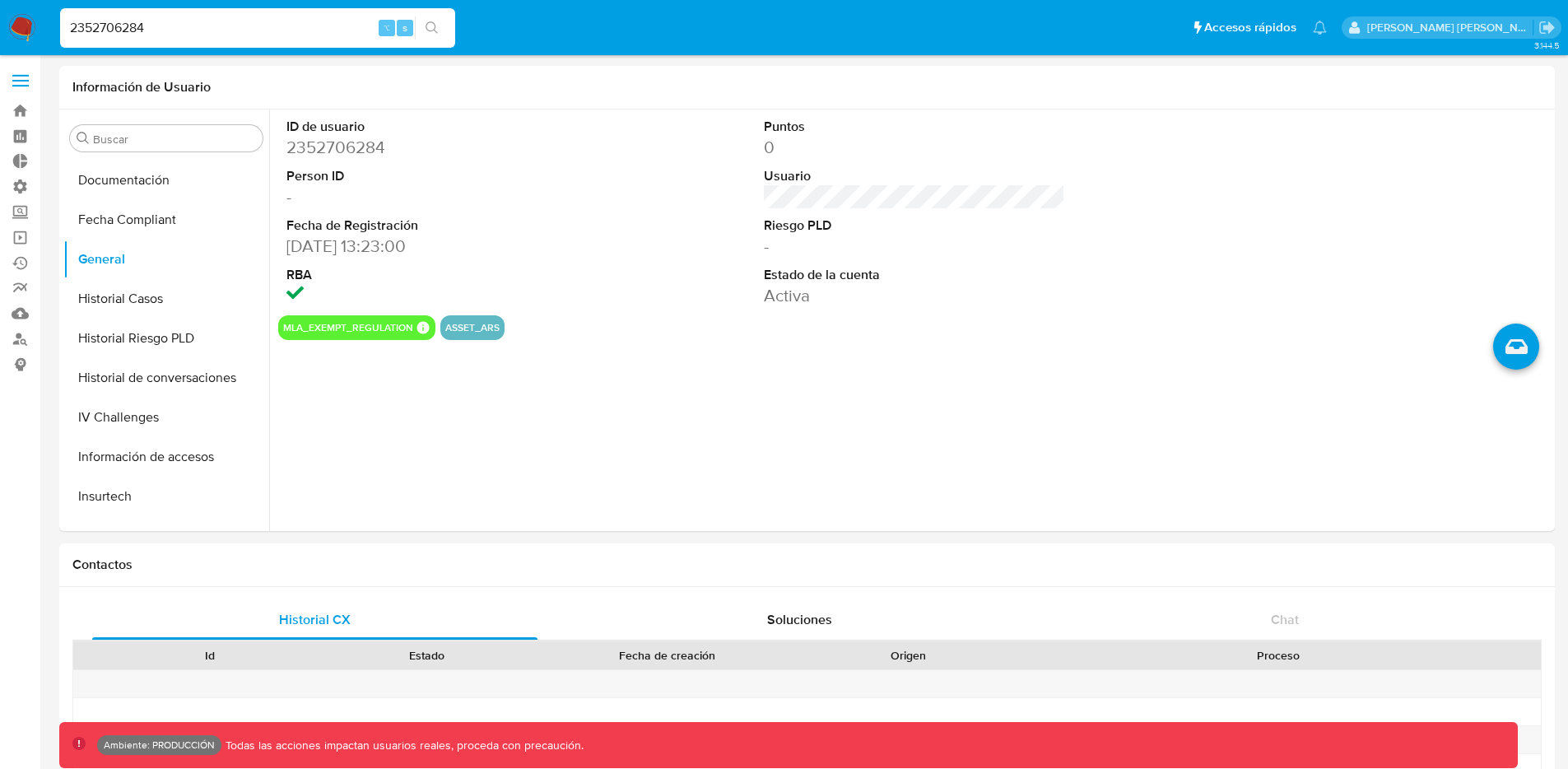 click on "2352706284 ⌥ s" at bounding box center (258, 28) 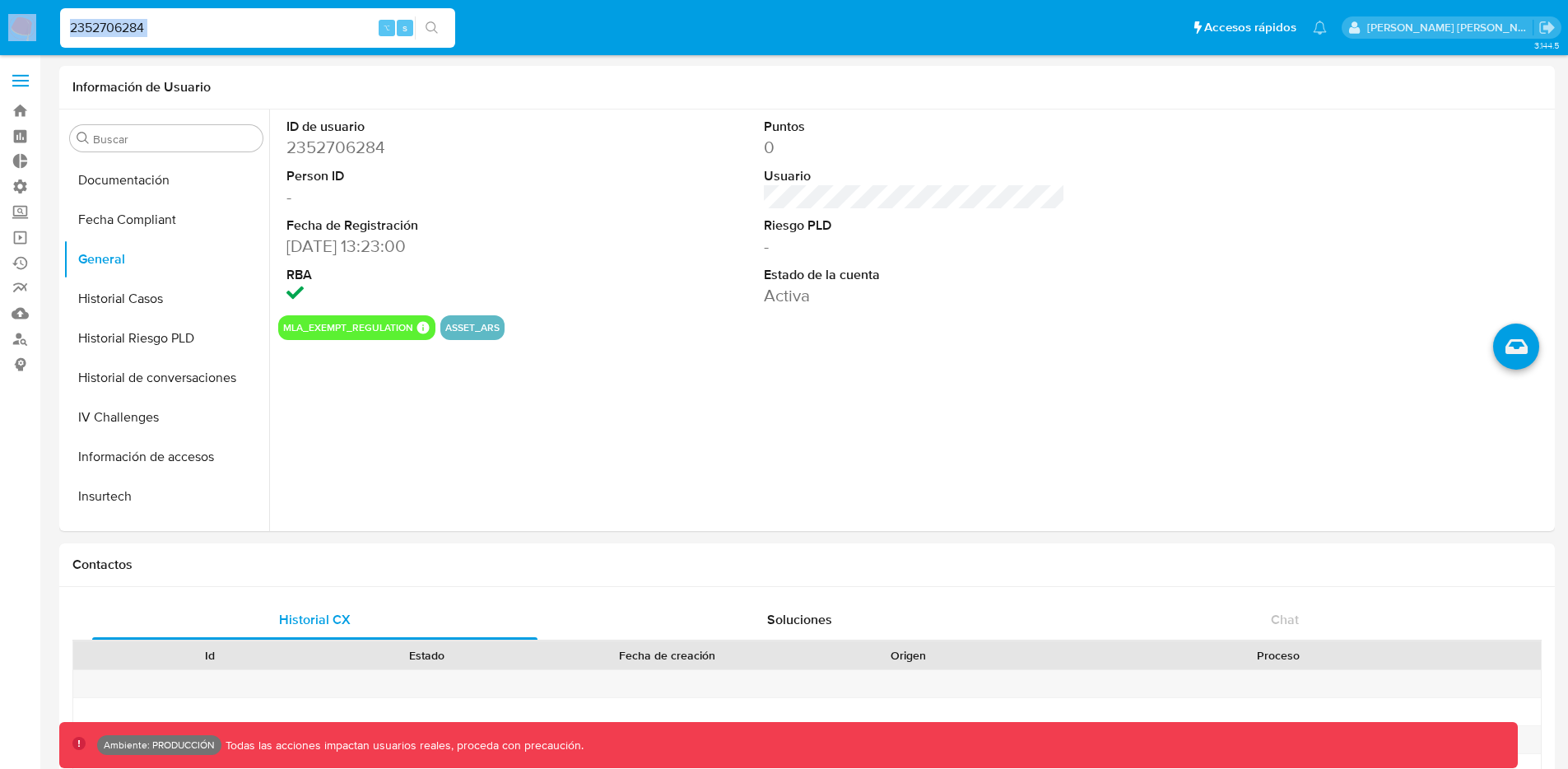 click on "2352706284 ⌥ s" at bounding box center [258, 28] 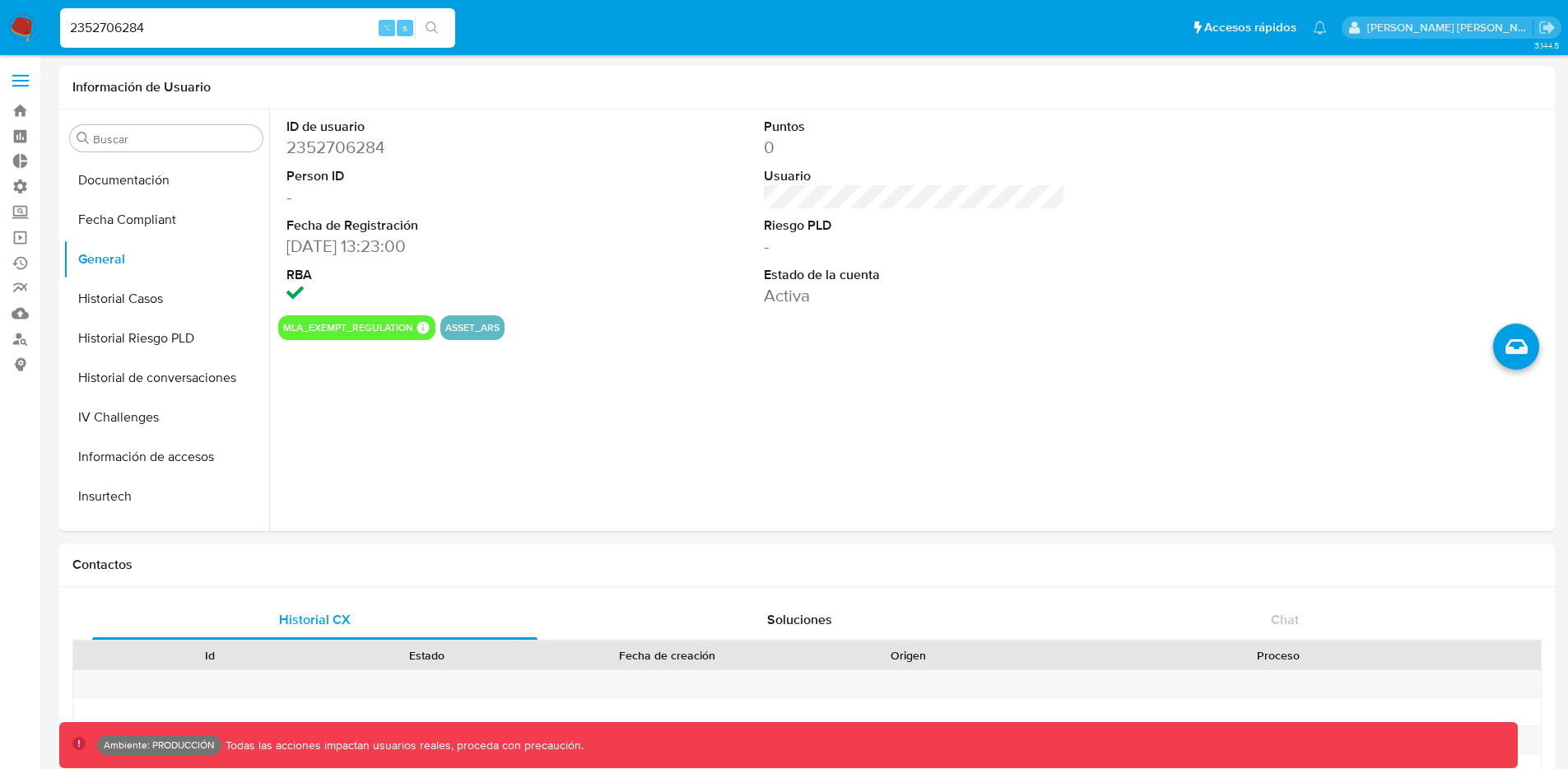 click on "2352706284" at bounding box center (258, 28) 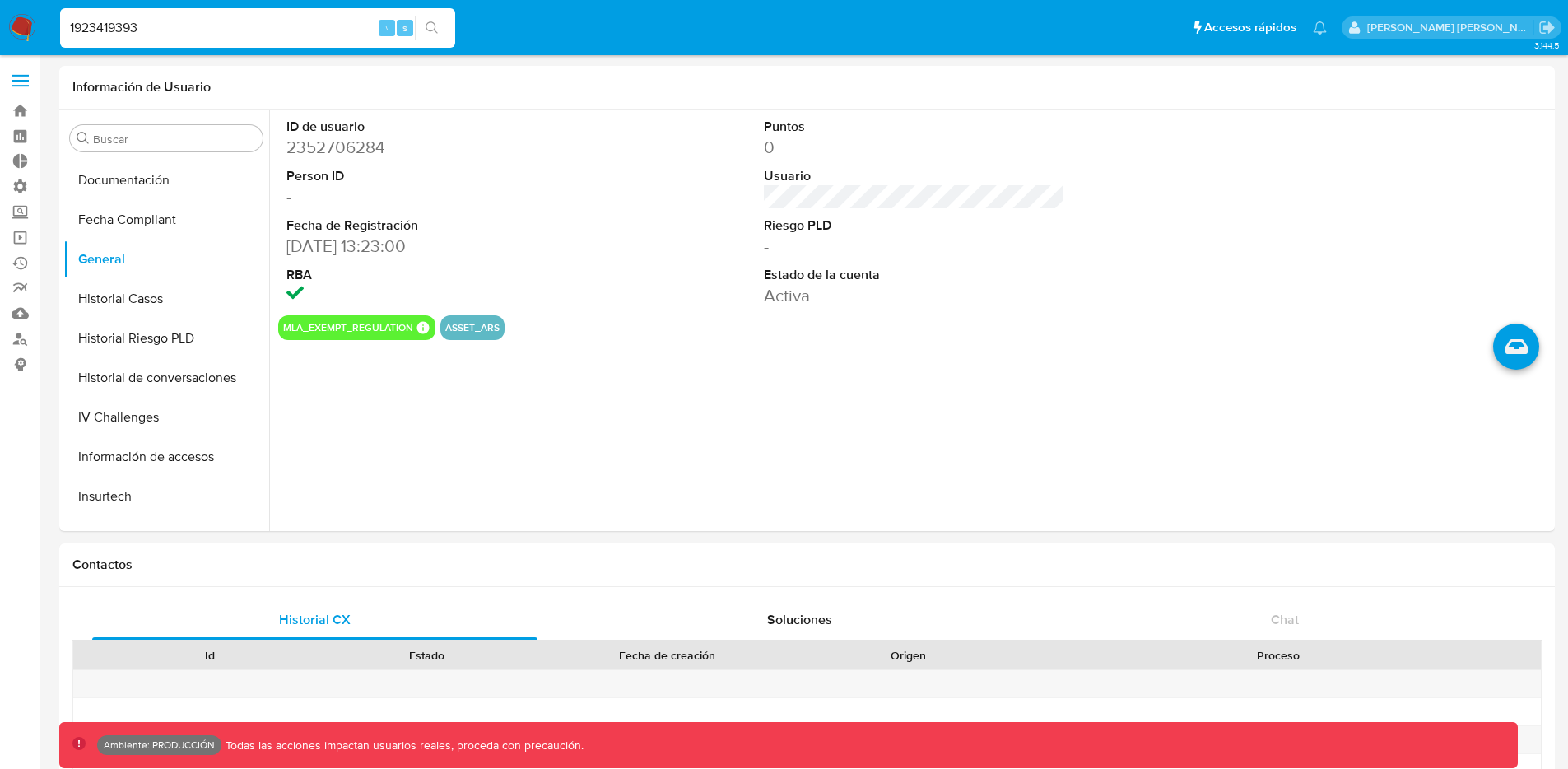 type on "1923419393" 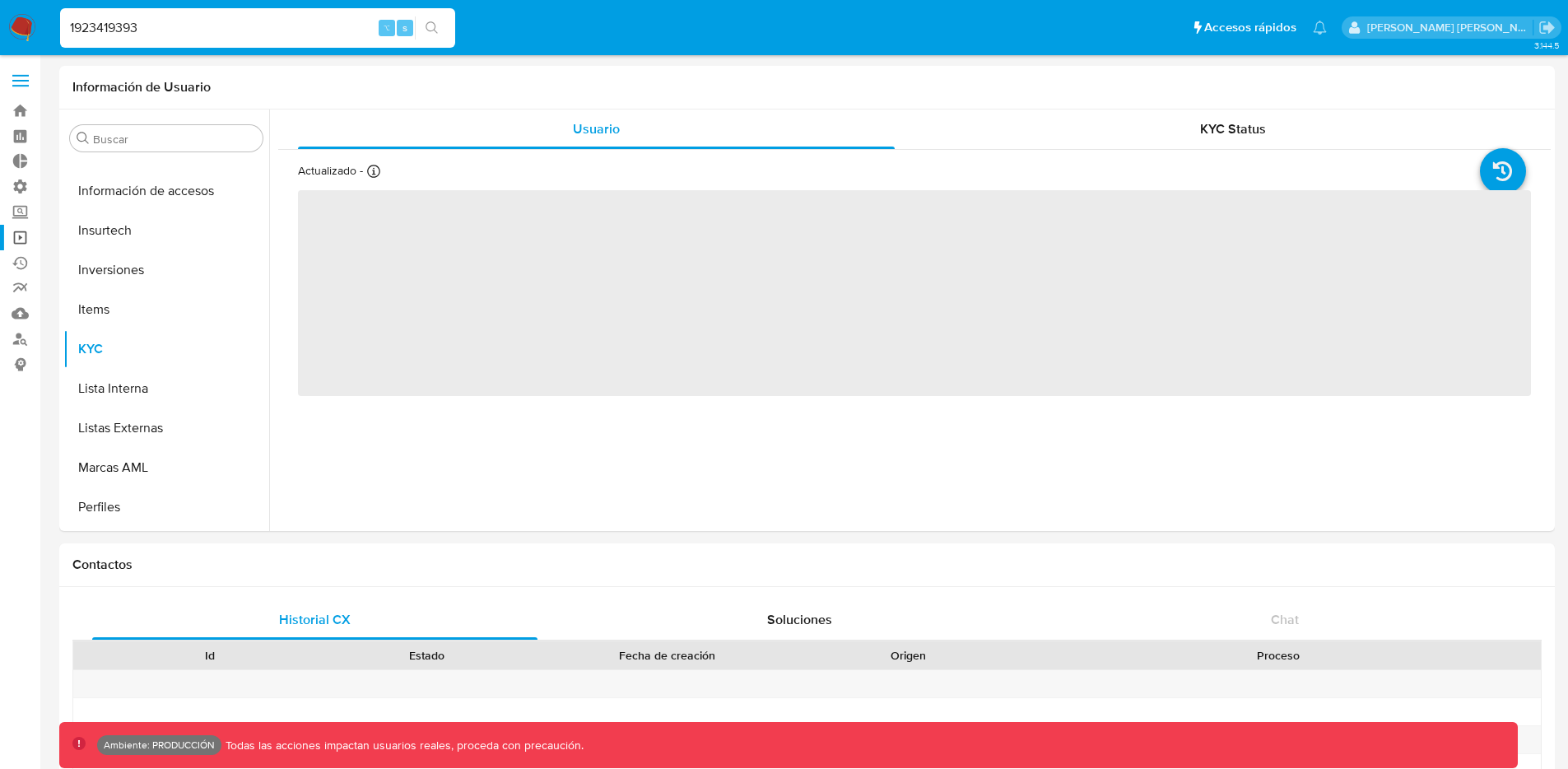 scroll, scrollTop: 735, scrollLeft: 0, axis: vertical 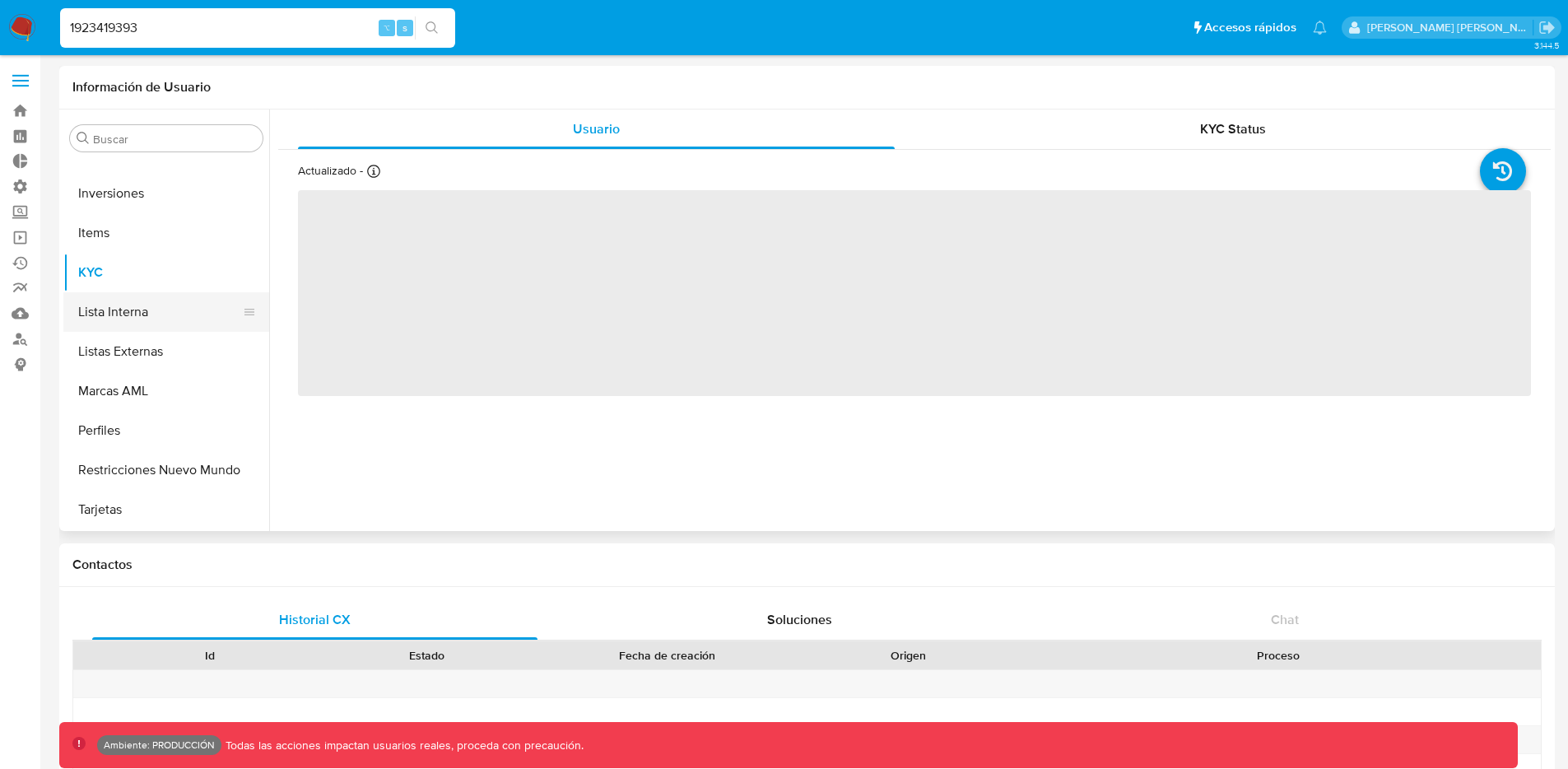 click on "Lista Interna" at bounding box center [160, 312] 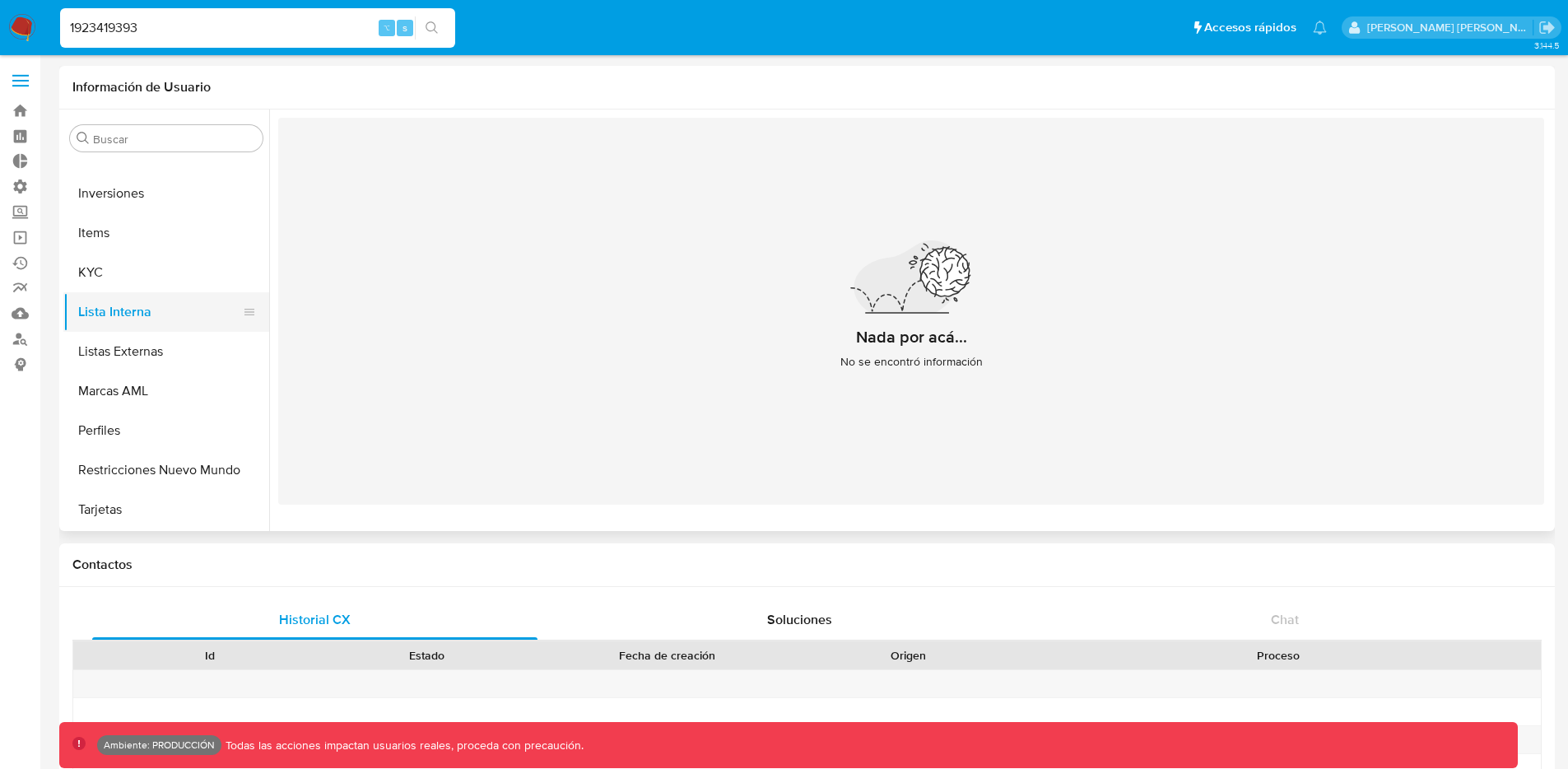 select on "10" 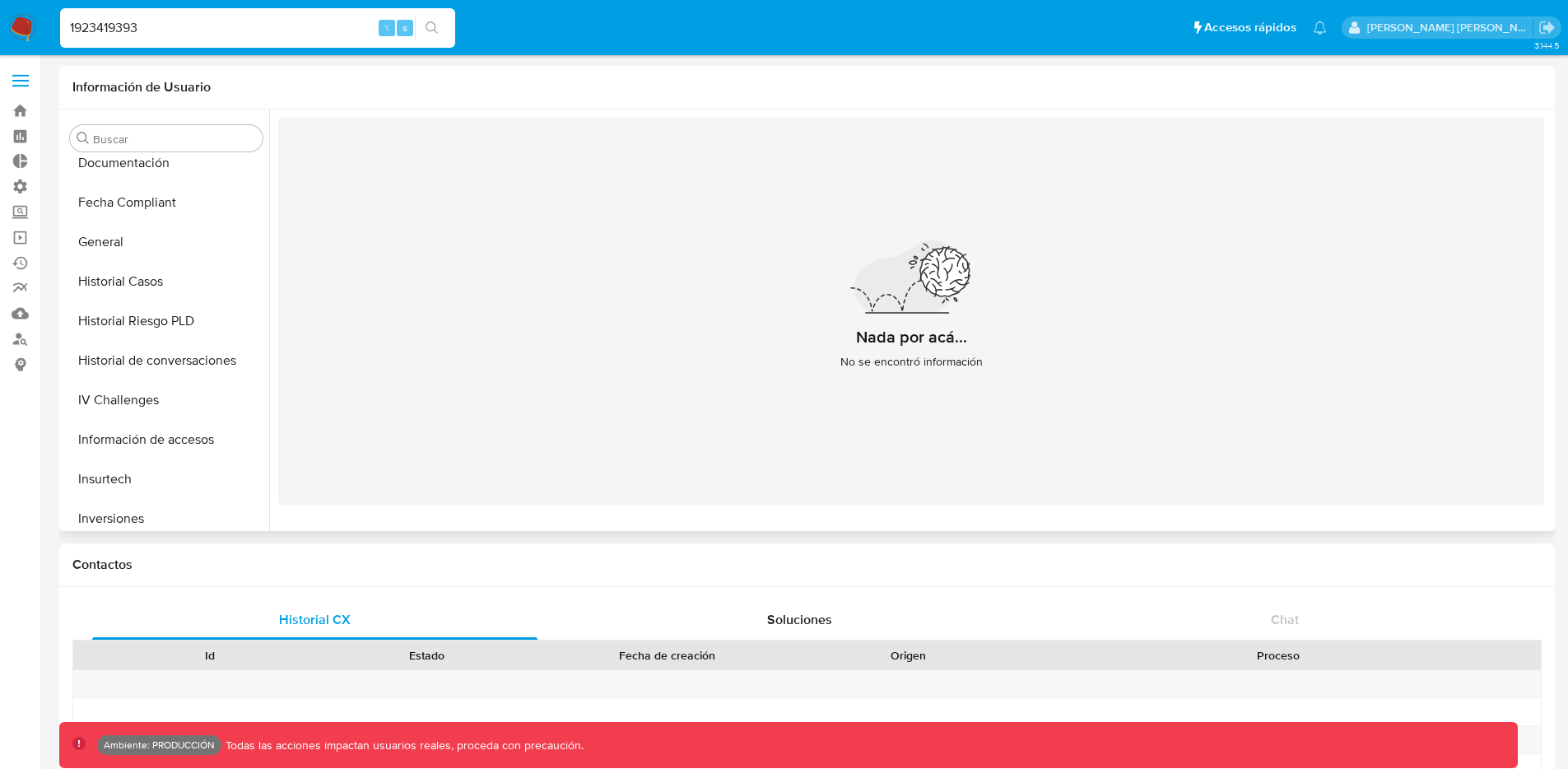scroll, scrollTop: 409, scrollLeft: 0, axis: vertical 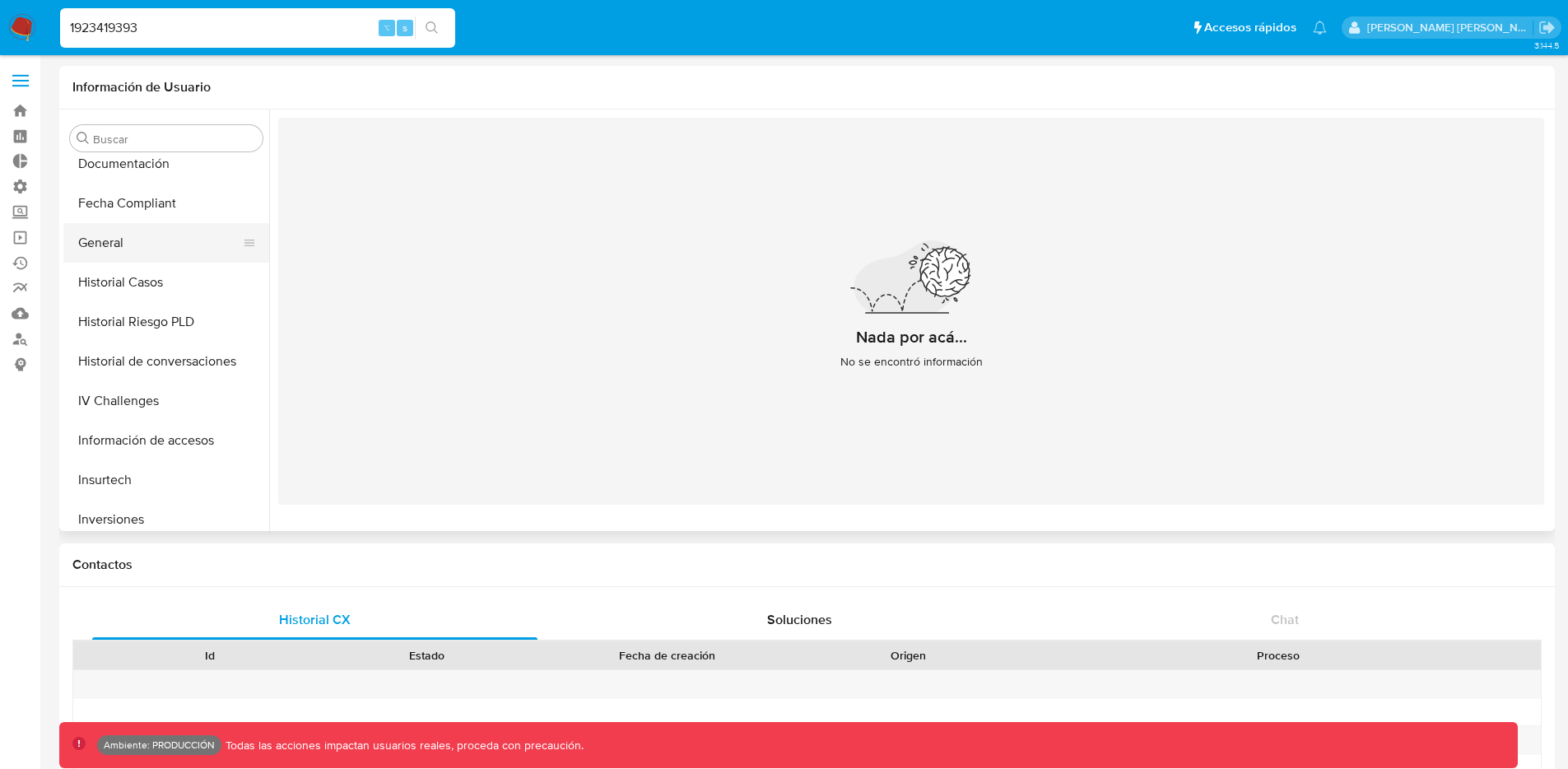 click on "General" at bounding box center (160, 243) 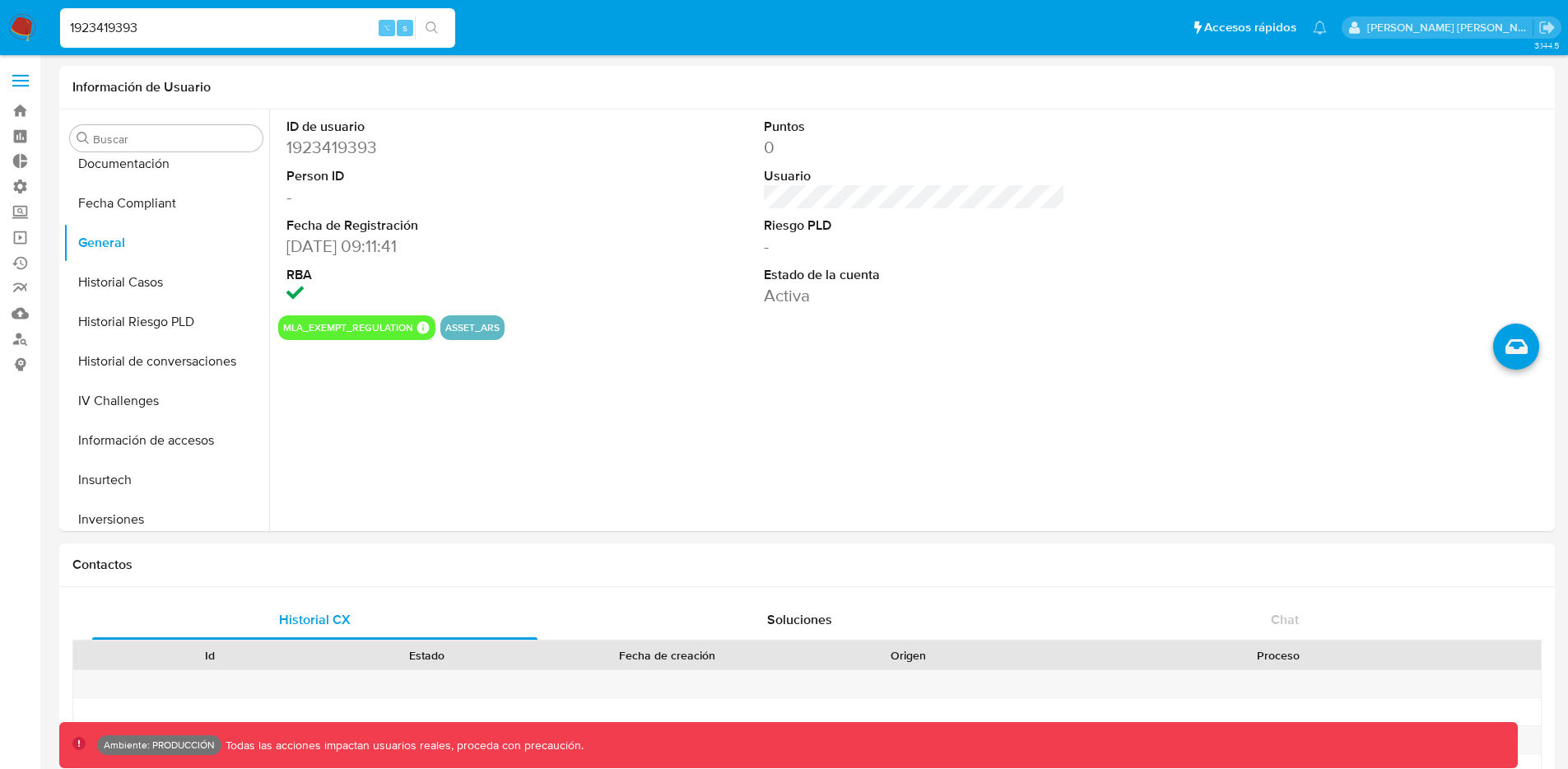 click on "1923419393" at bounding box center [258, 28] 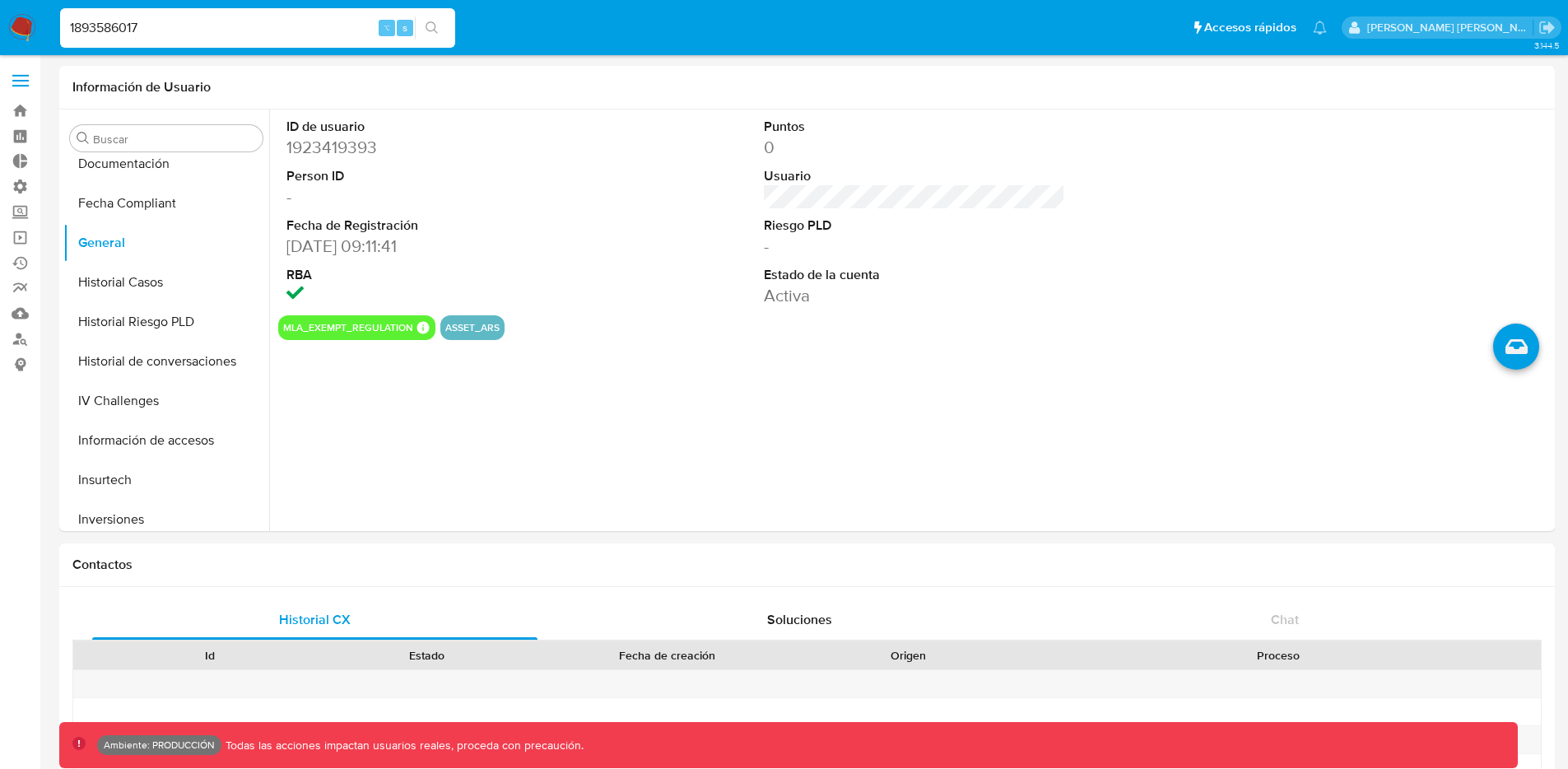 type on "1893586017" 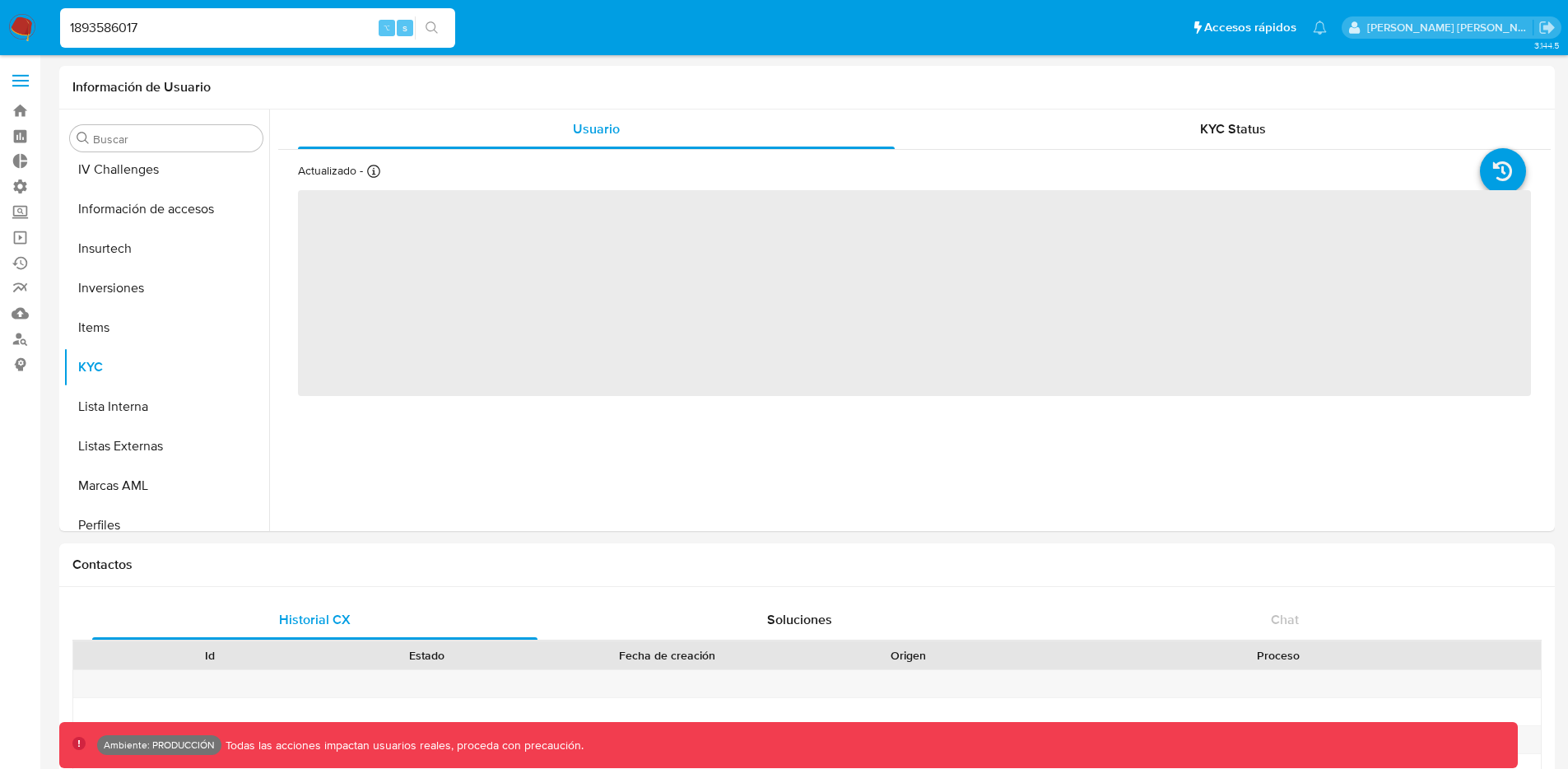 scroll, scrollTop: 735, scrollLeft: 0, axis: vertical 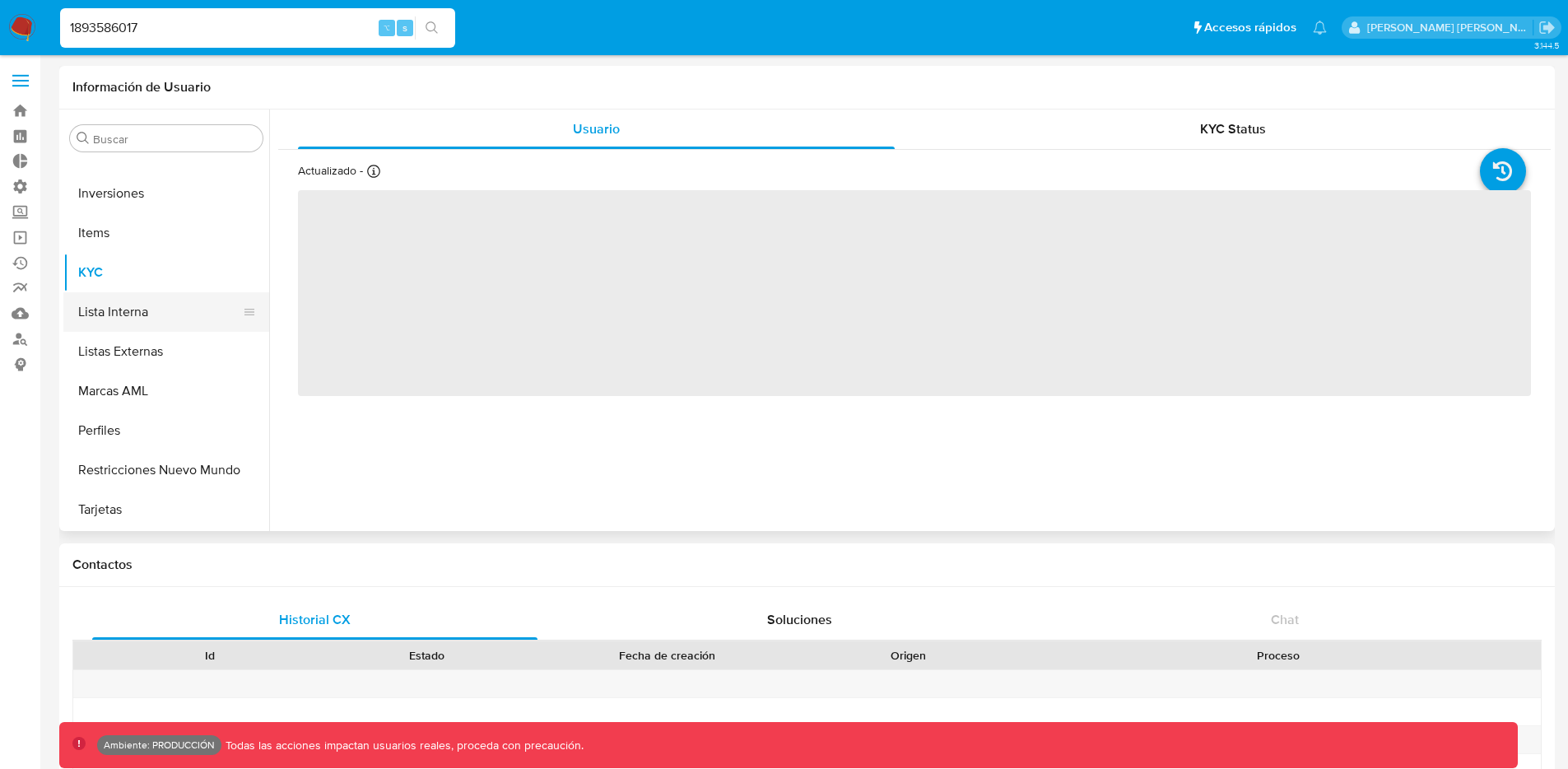 click on "Lista Interna" at bounding box center (160, 312) 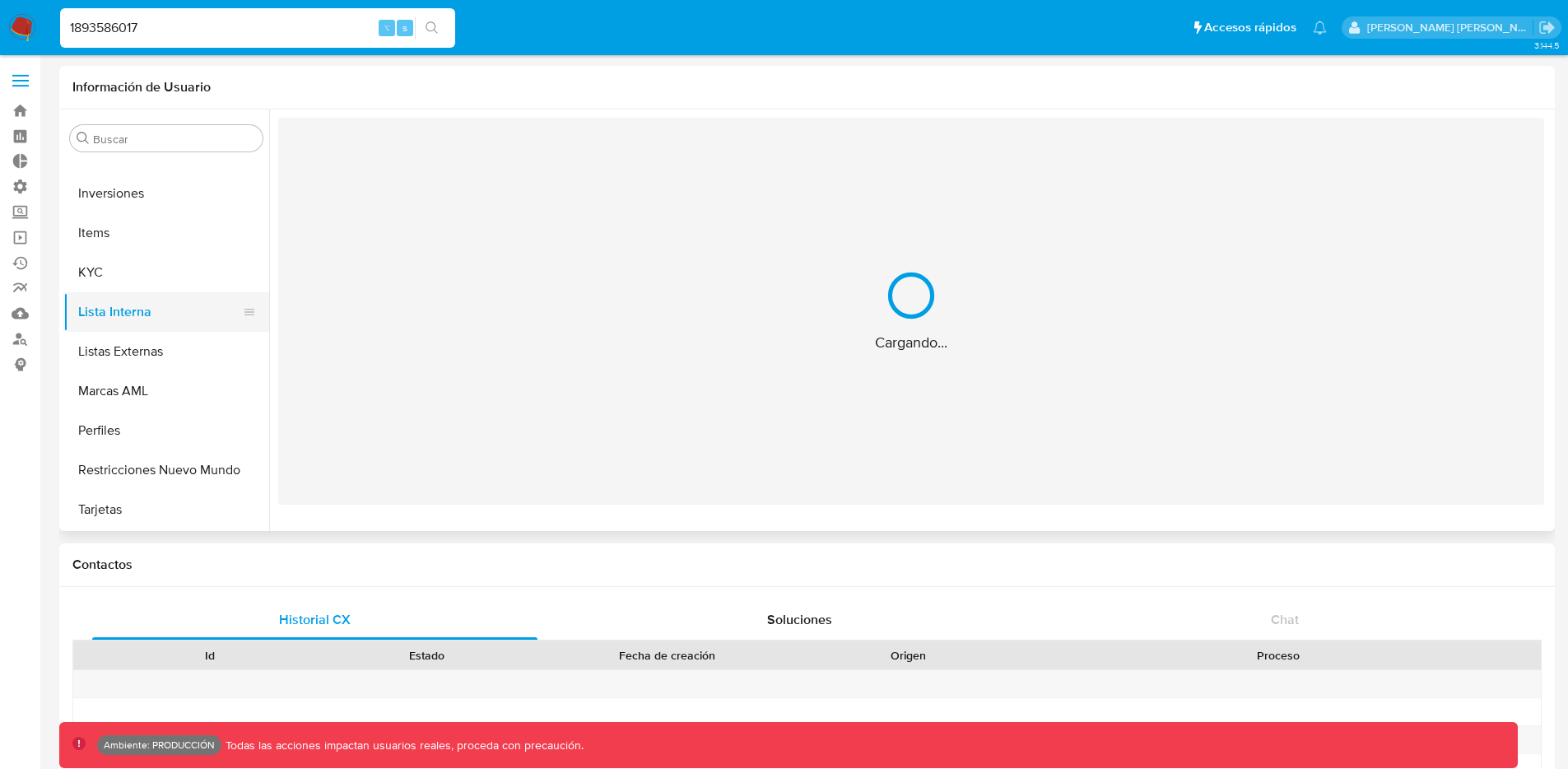 select on "10" 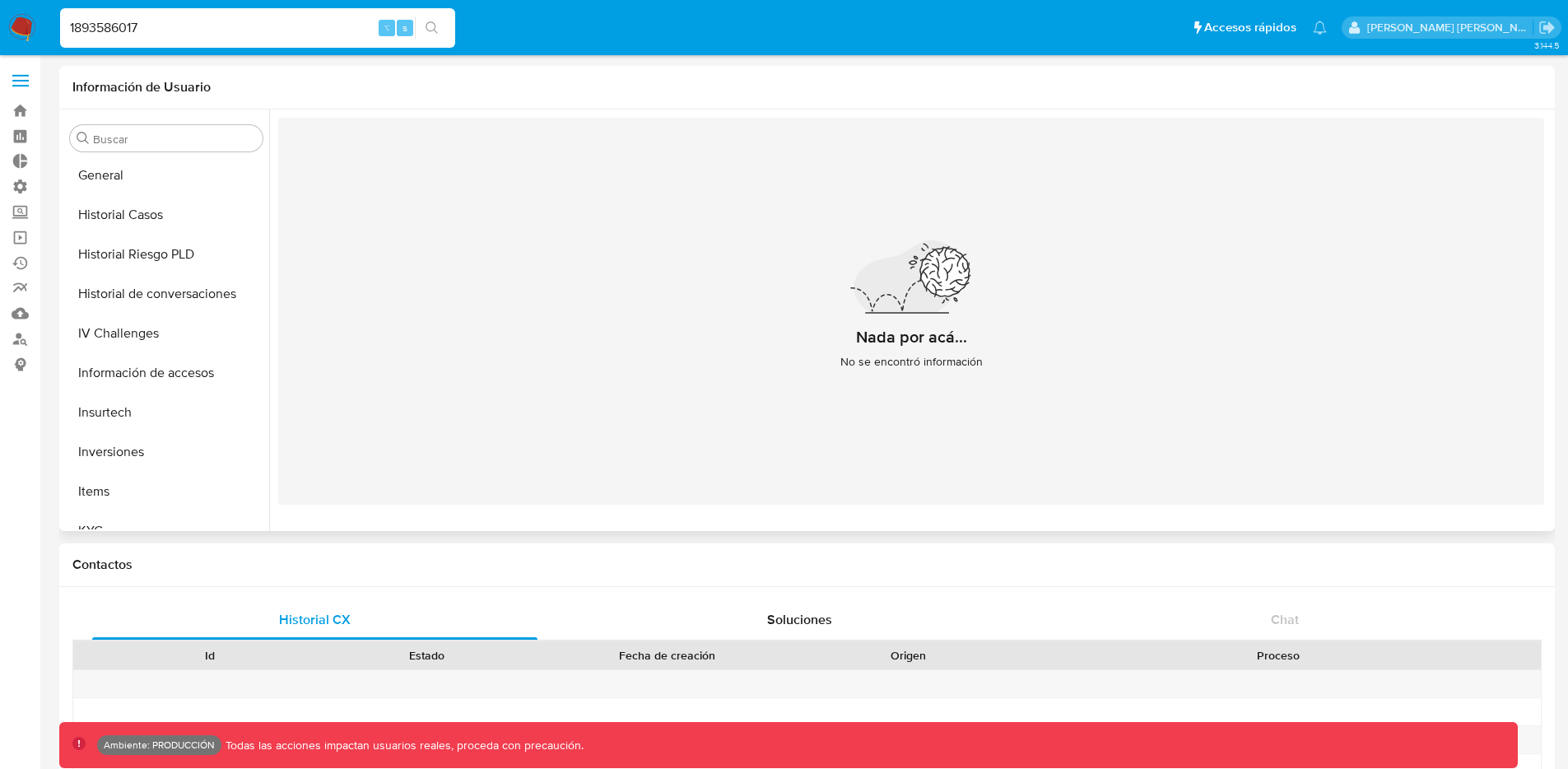 scroll, scrollTop: 475, scrollLeft: 0, axis: vertical 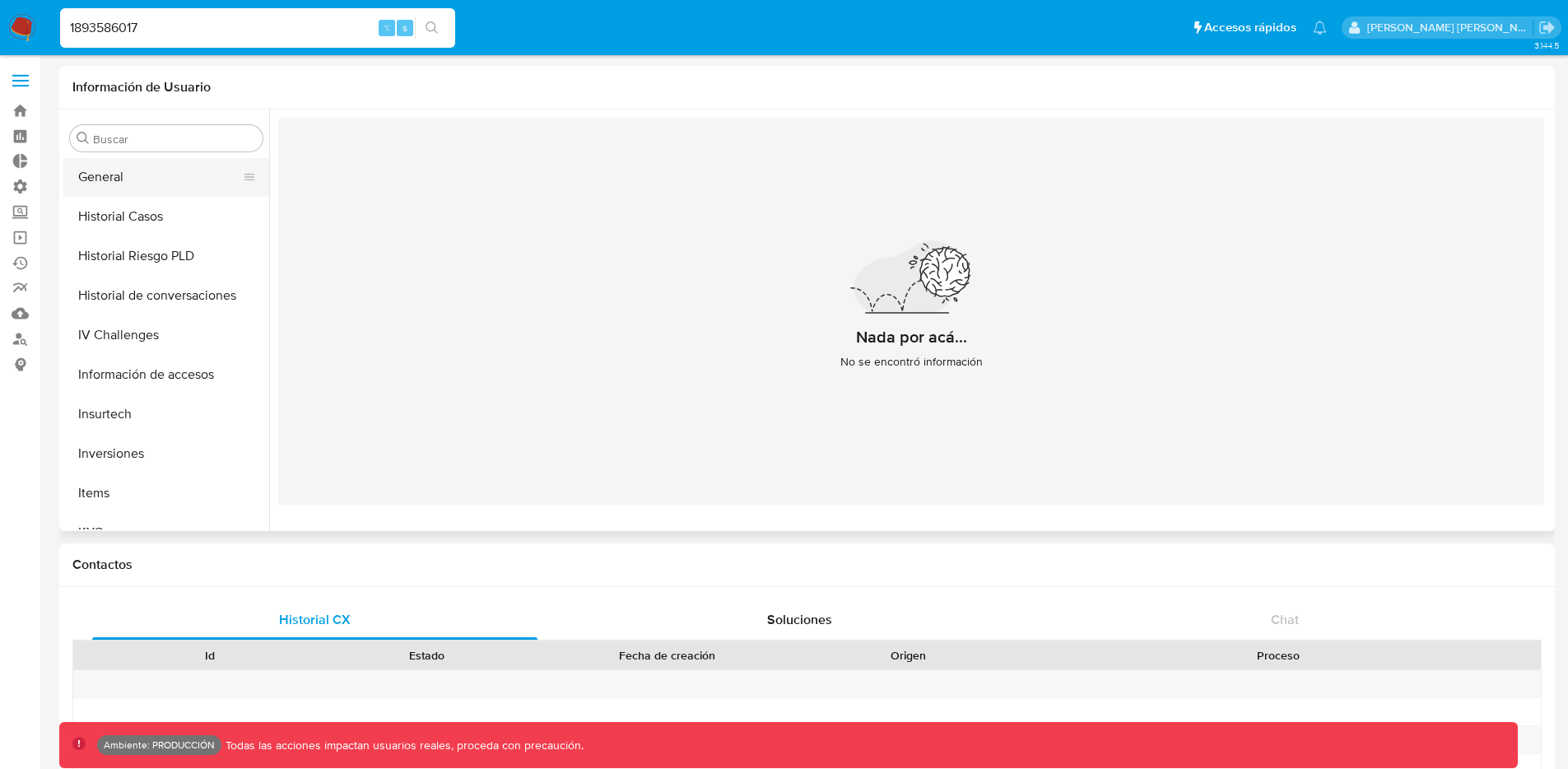 click on "General" at bounding box center (160, 177) 